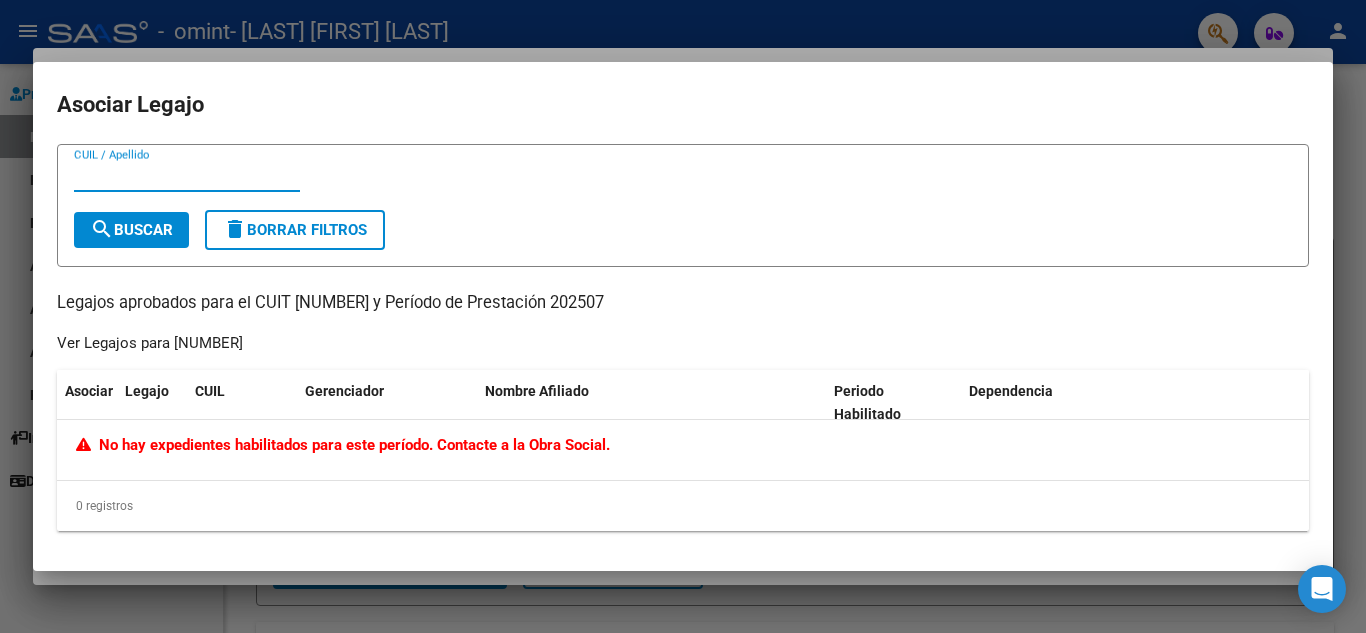 scroll, scrollTop: 0, scrollLeft: 0, axis: both 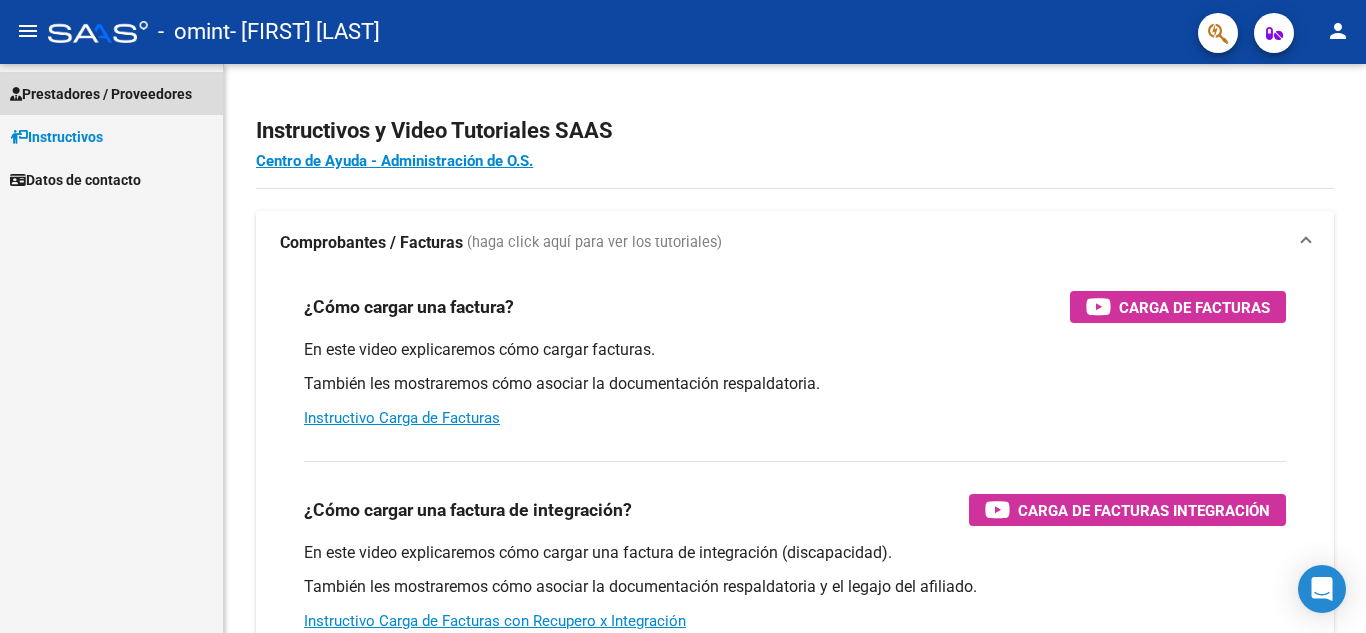 click on "Prestadores / Proveedores" at bounding box center [101, 94] 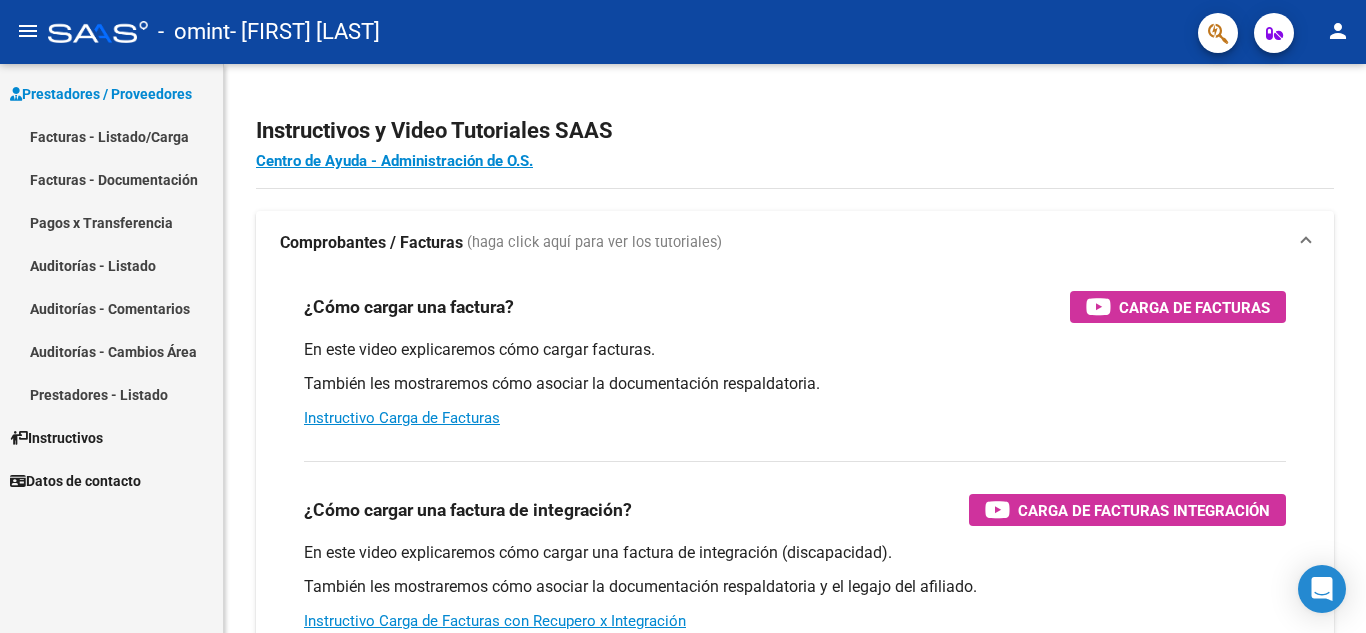 click on "Facturas - Listado/Carga" at bounding box center [111, 136] 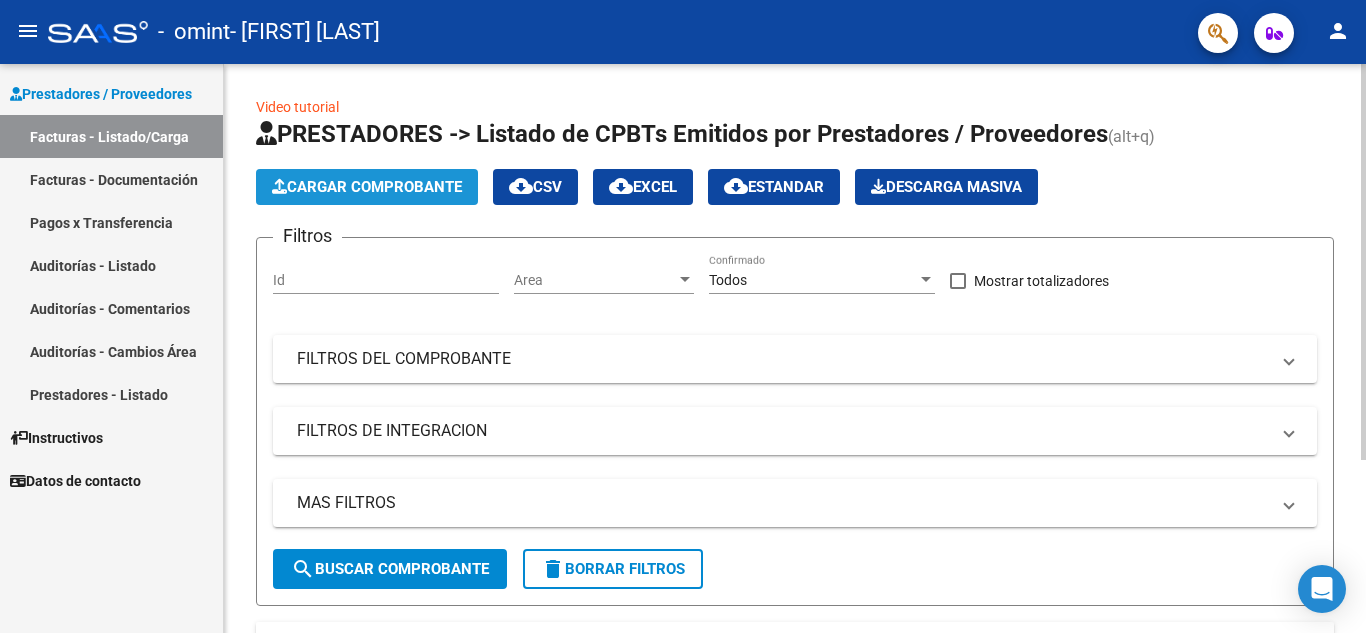 click on "Cargar Comprobante" 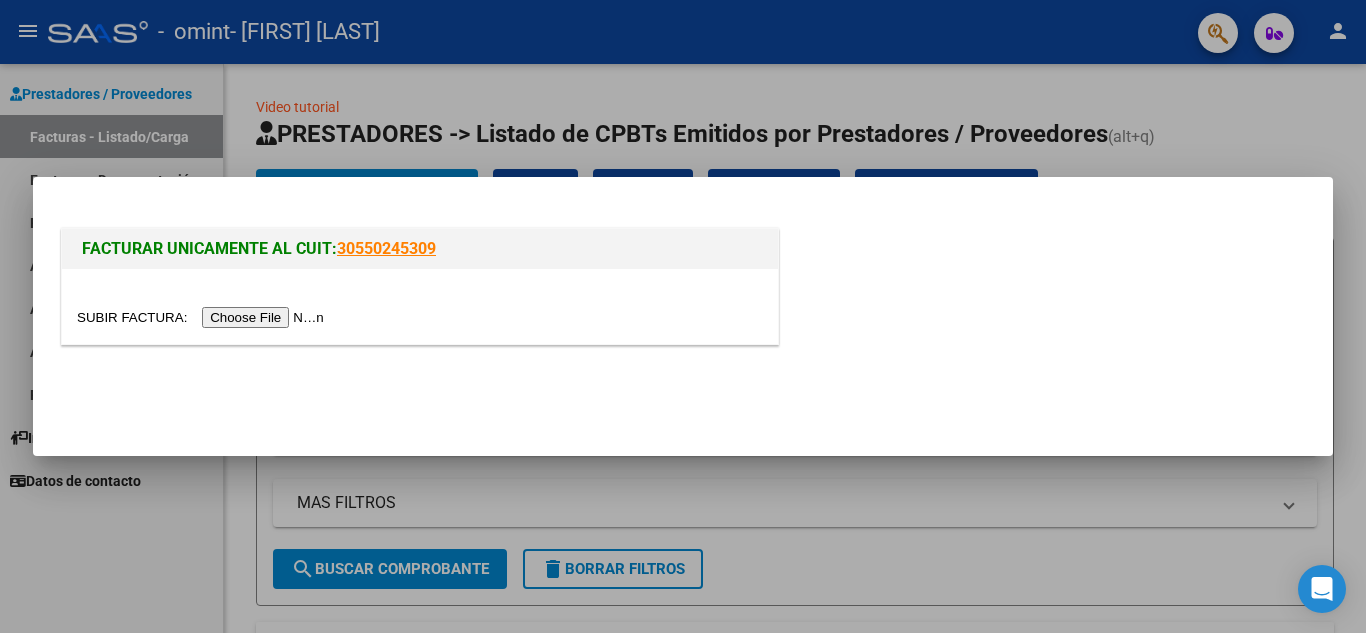 click at bounding box center [203, 317] 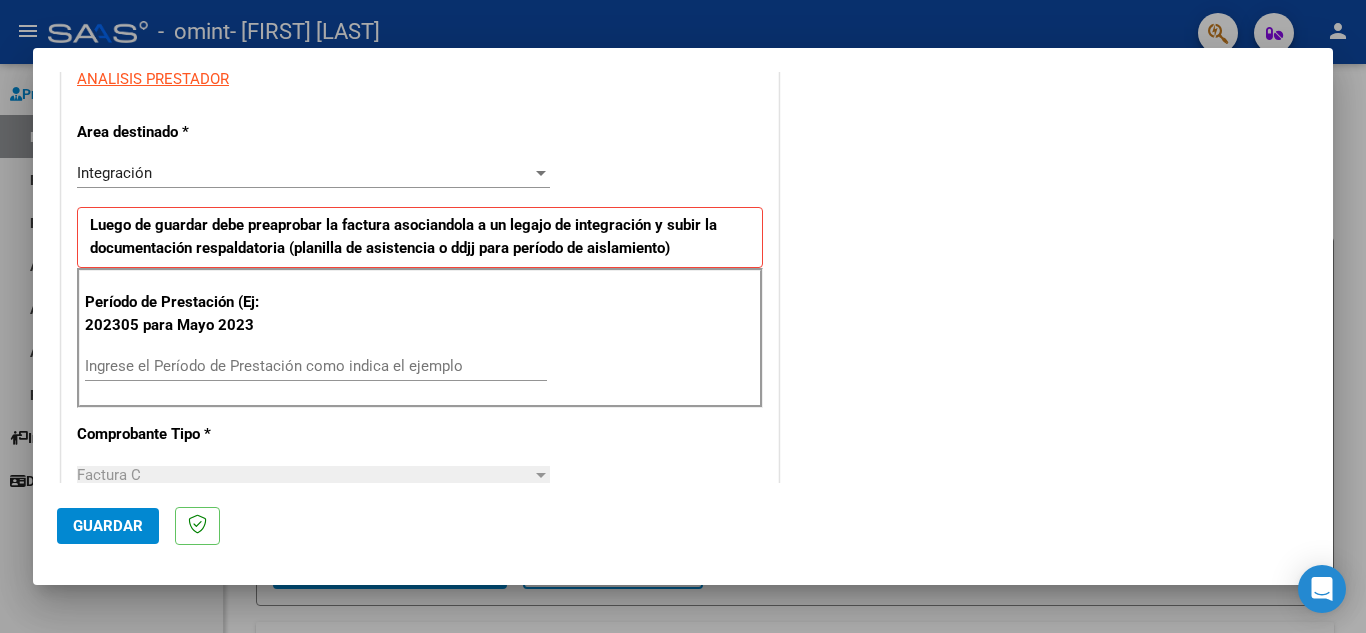scroll, scrollTop: 394, scrollLeft: 0, axis: vertical 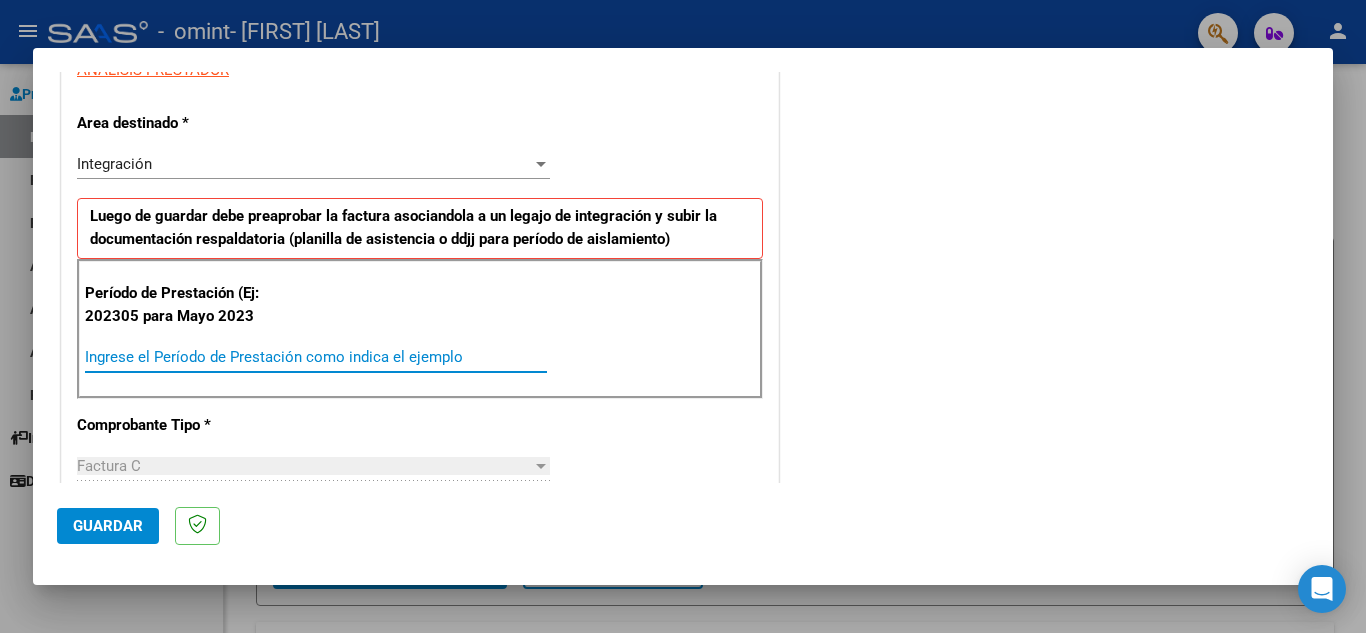 click on "Ingrese el Período de Prestación como indica el ejemplo" at bounding box center (316, 357) 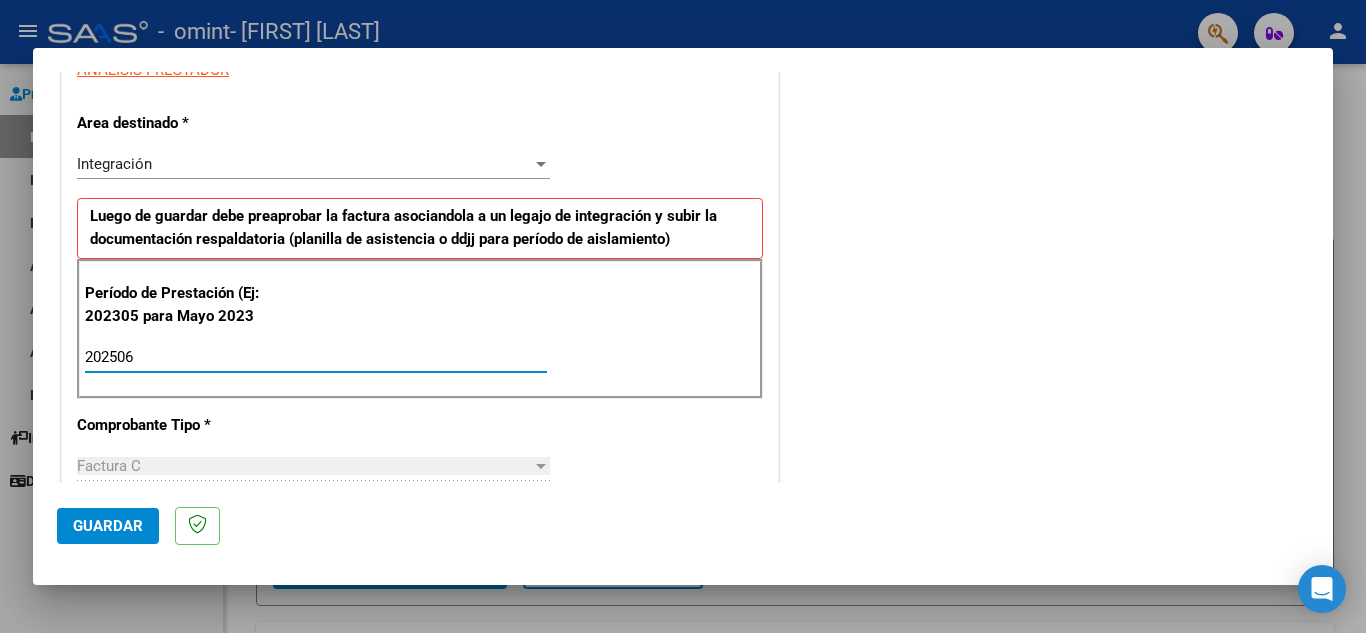 type on "202506" 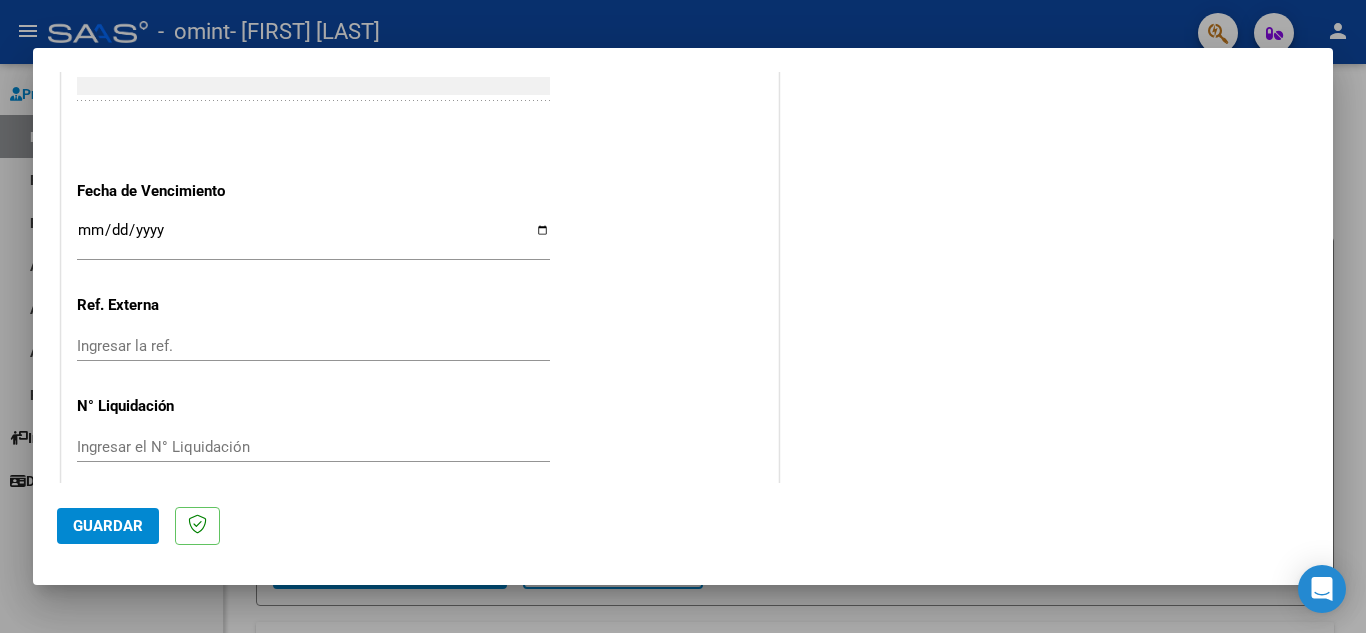 scroll, scrollTop: 1311, scrollLeft: 0, axis: vertical 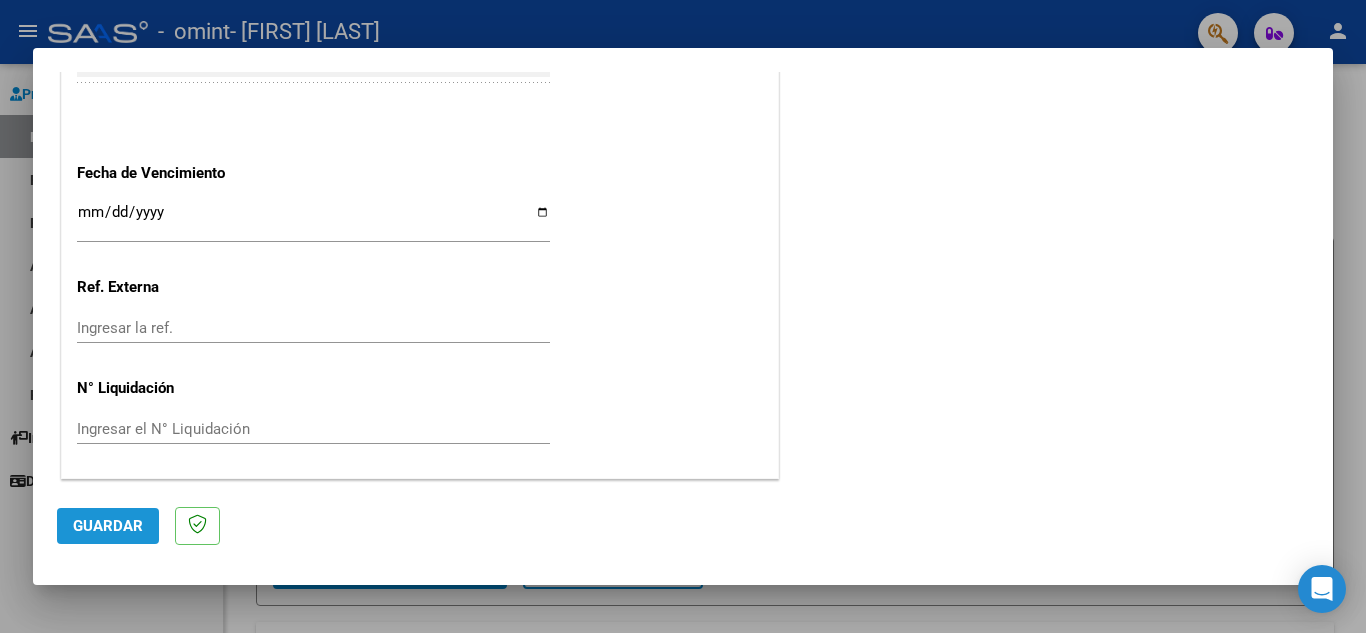 click on "Guardar" 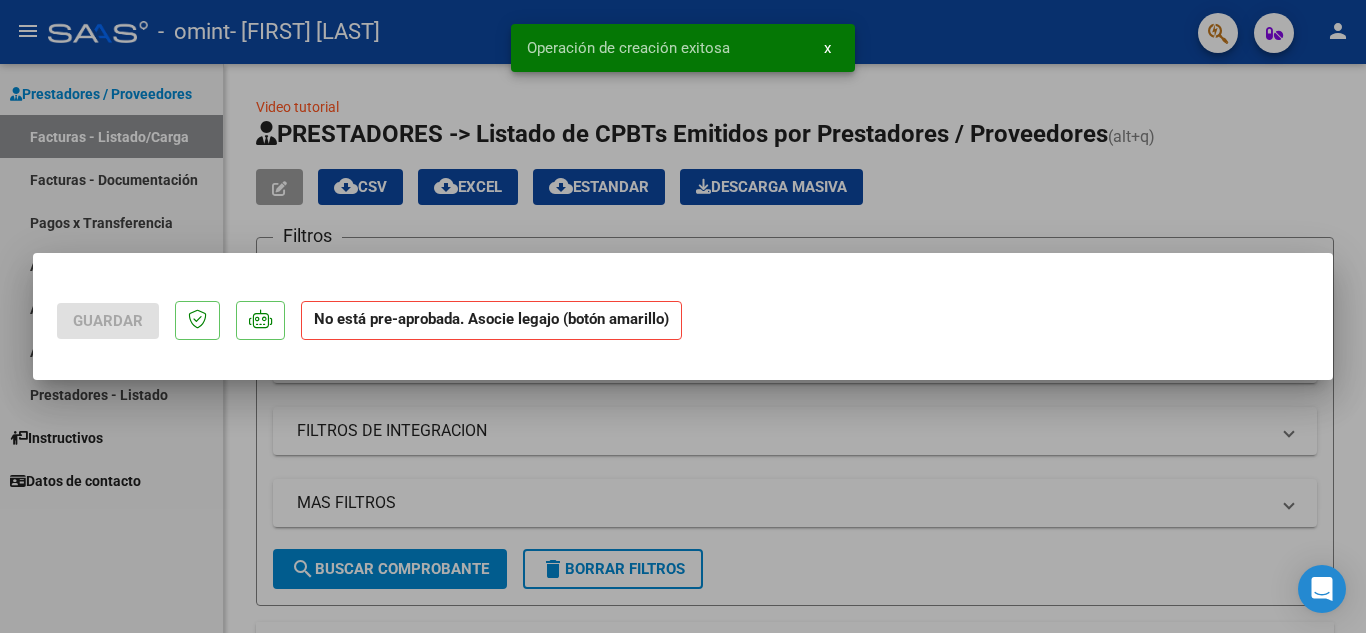 scroll, scrollTop: 0, scrollLeft: 0, axis: both 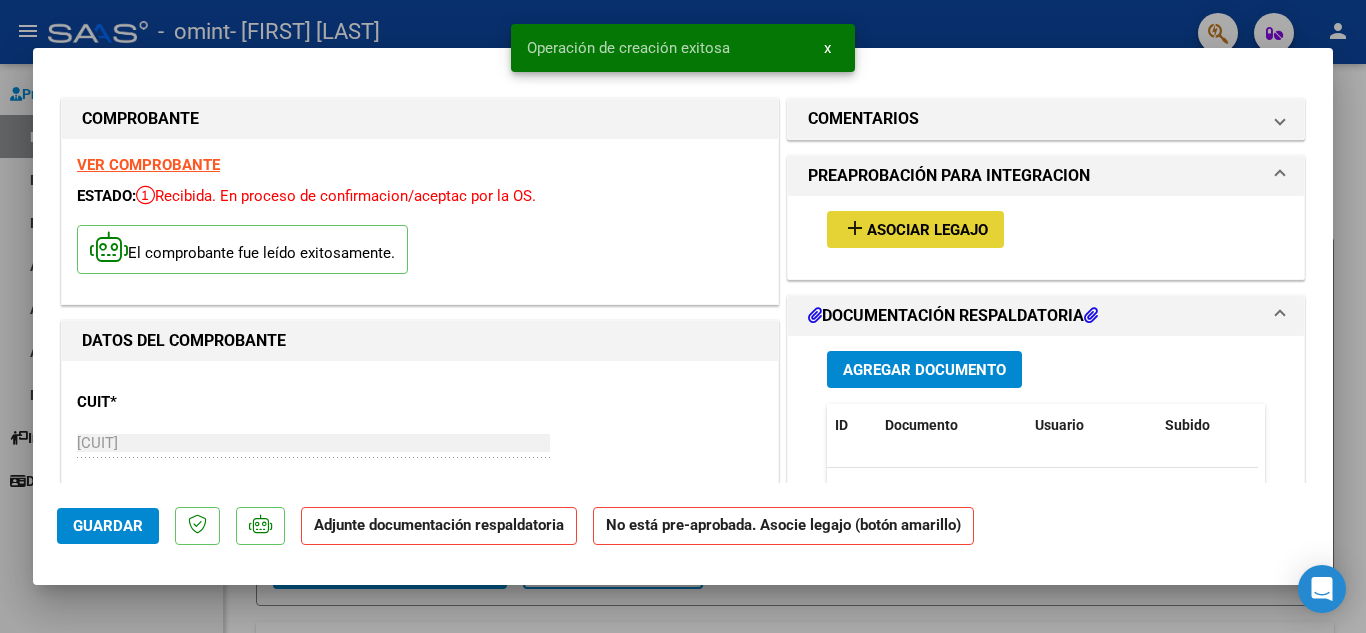 click on "Asociar Legajo" at bounding box center (927, 230) 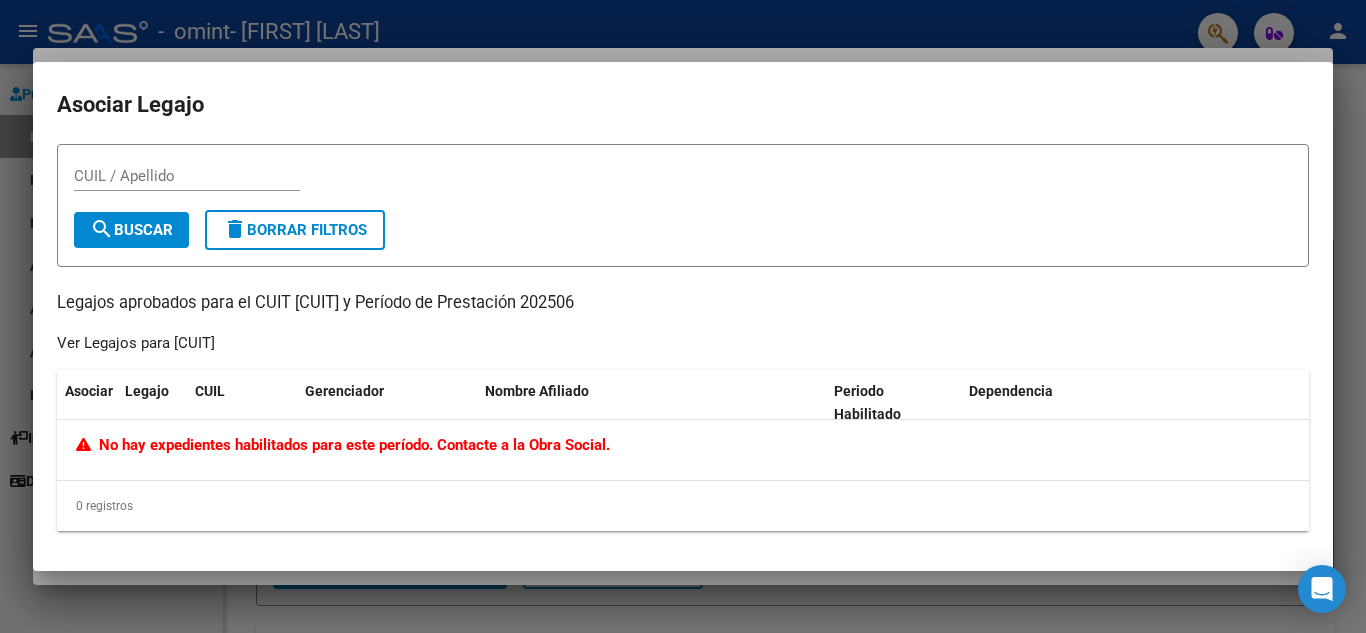 click at bounding box center (683, 316) 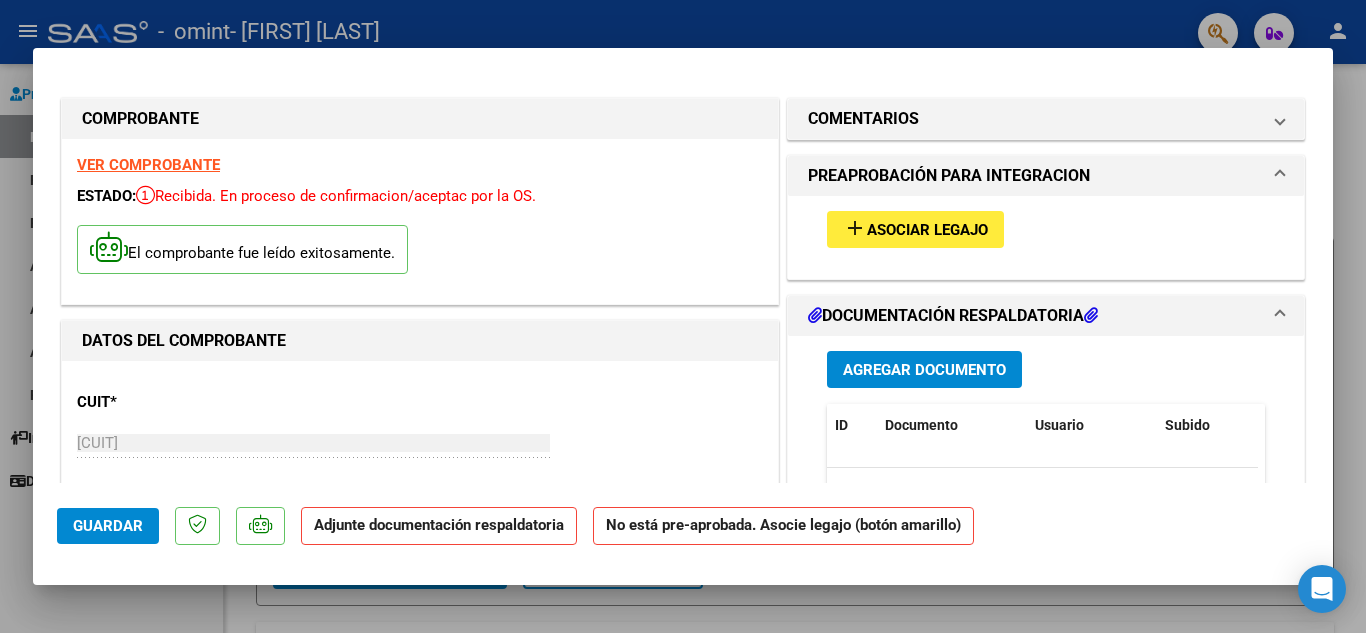 click on "Agregar Documento" at bounding box center [924, 370] 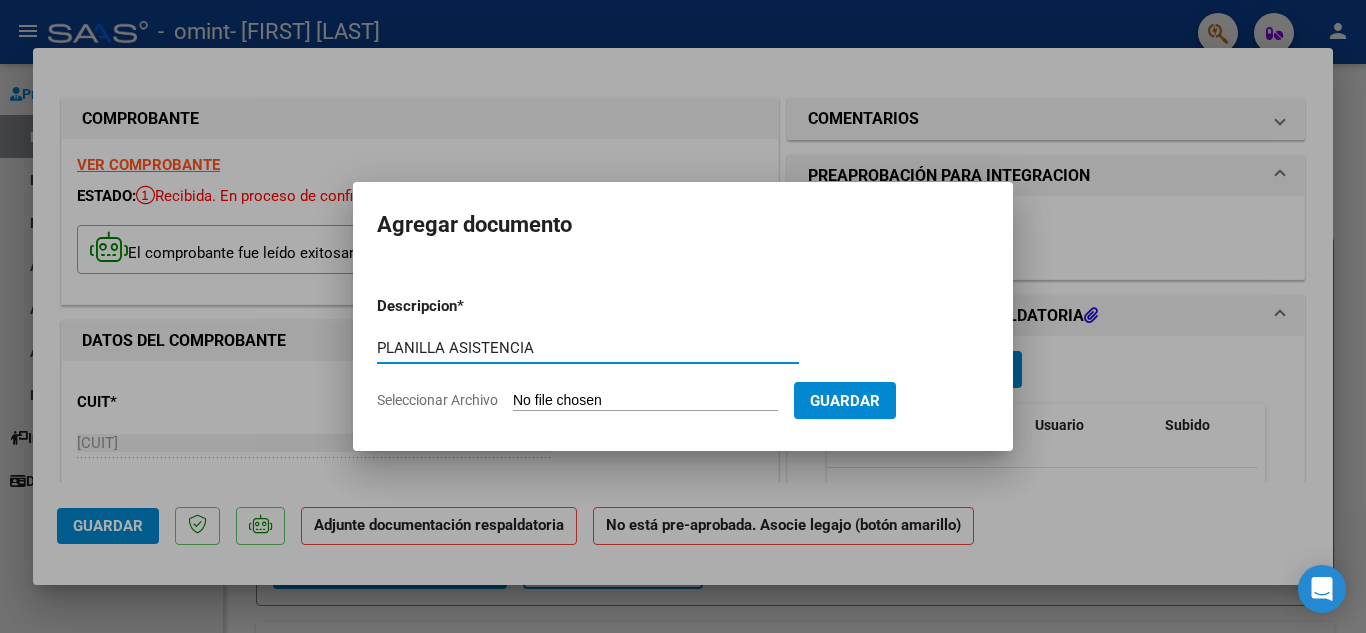 type on "PLANILLA ASISTENCIA" 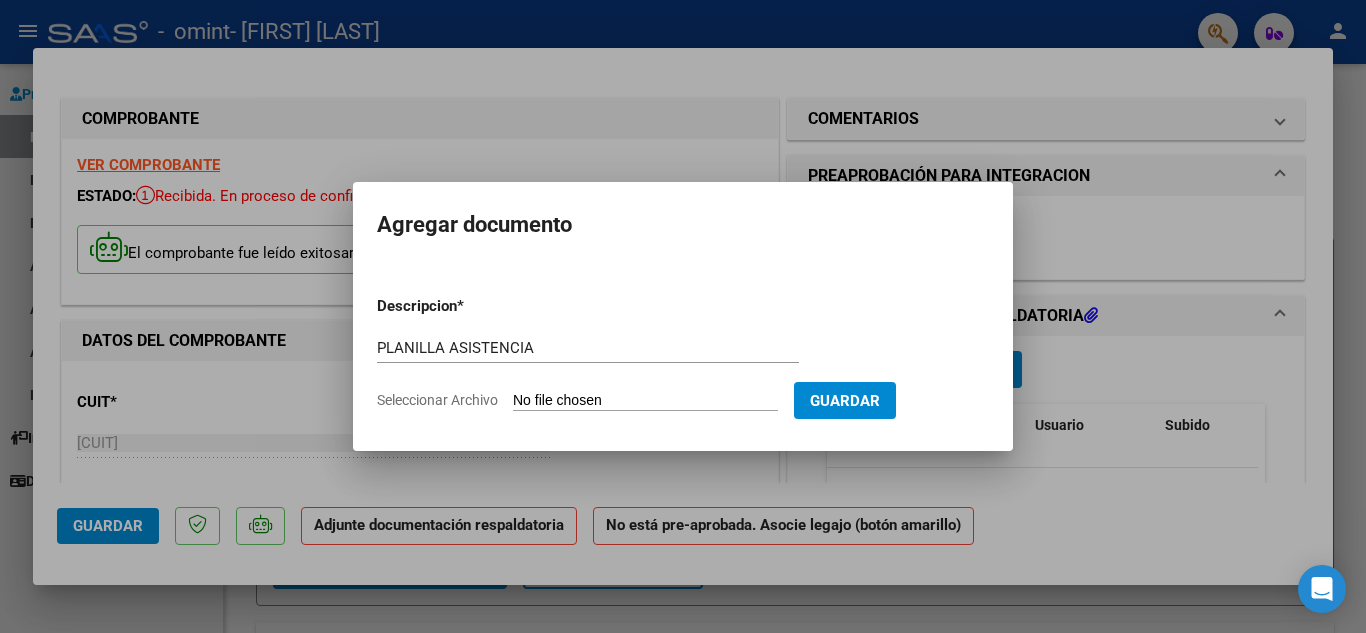 click on "Seleccionar Archivo" 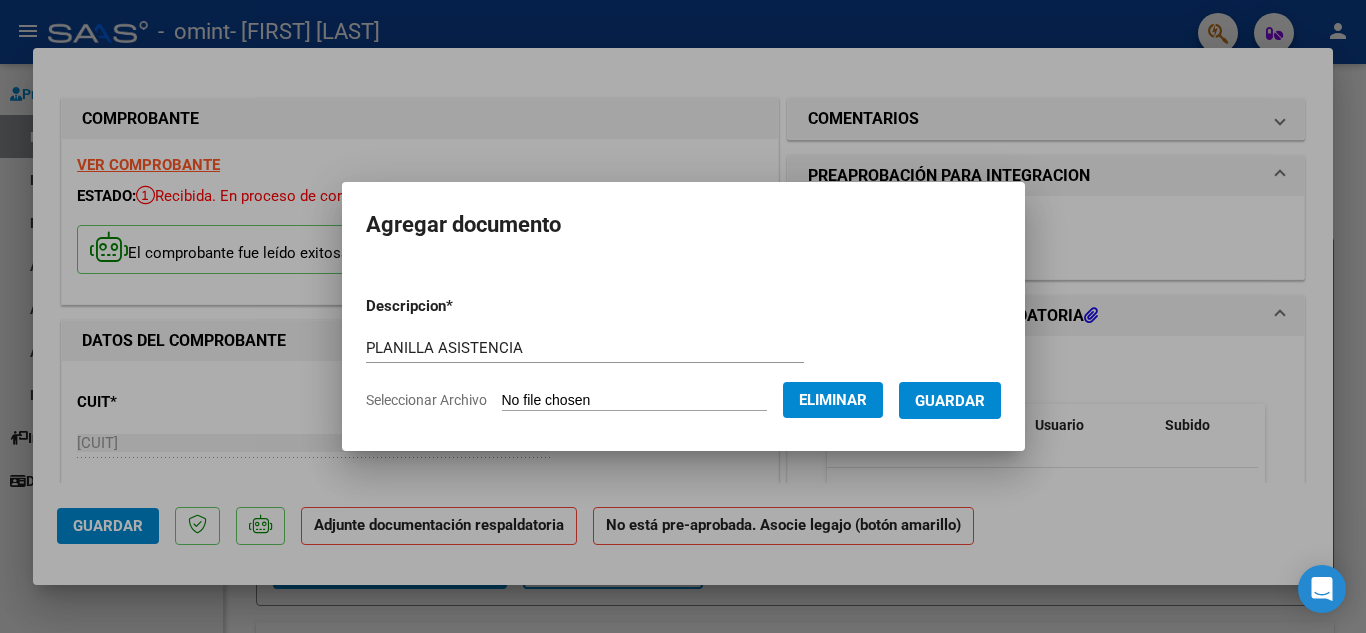 click on "Guardar" at bounding box center (950, 401) 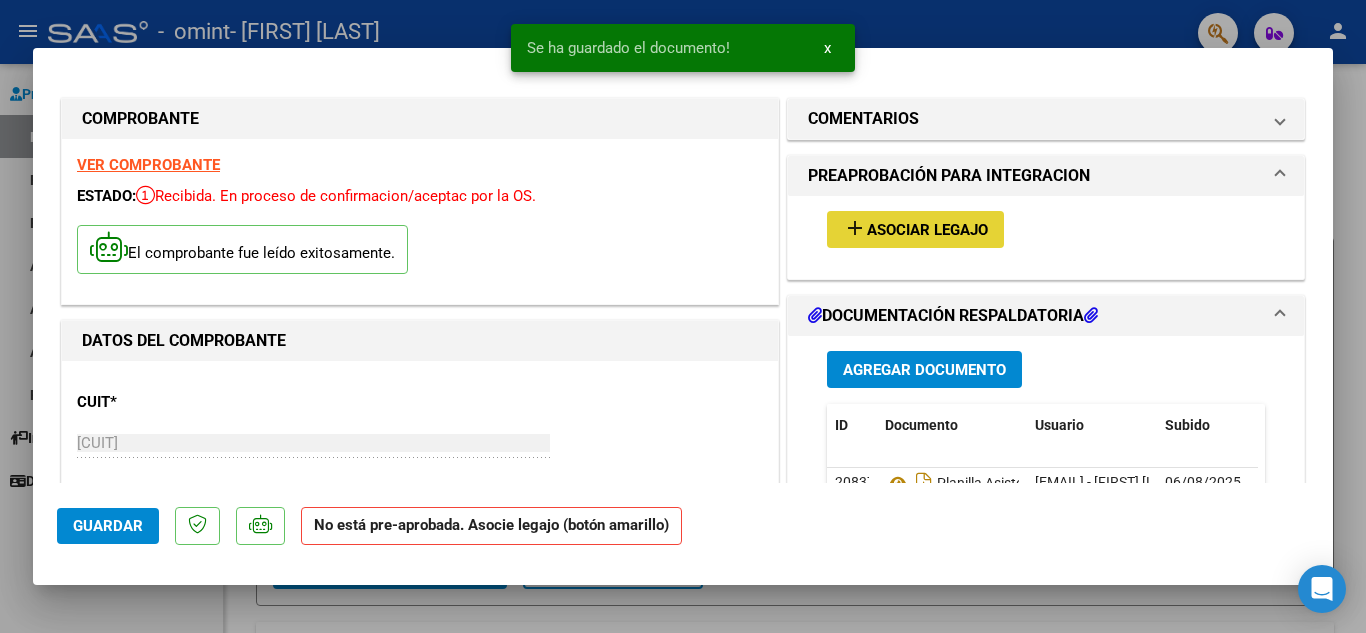 click on "add Asociar Legajo" at bounding box center (915, 229) 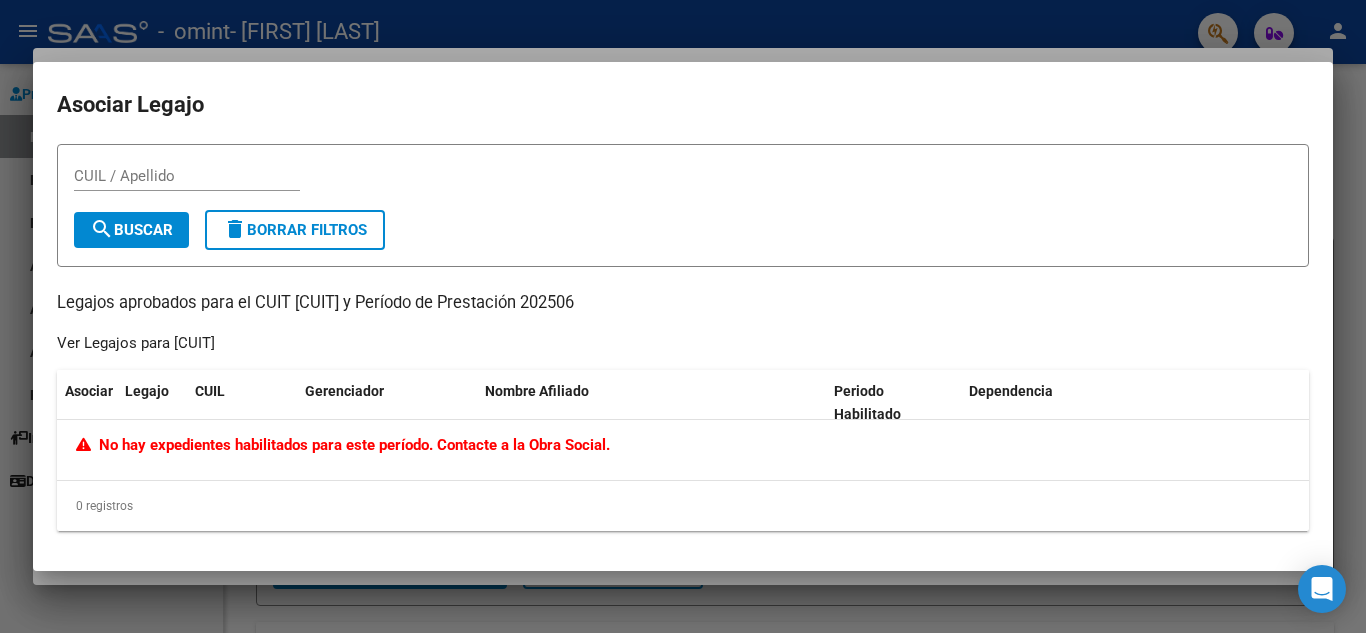 click at bounding box center (683, 316) 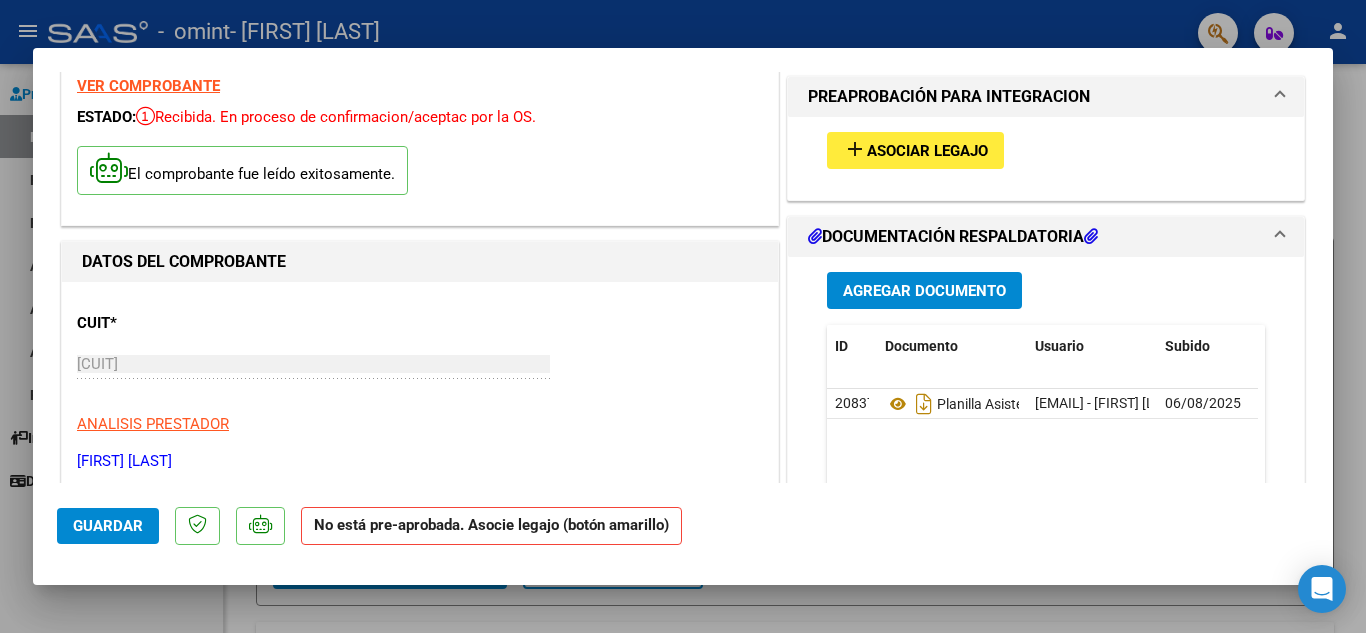 scroll, scrollTop: 0, scrollLeft: 0, axis: both 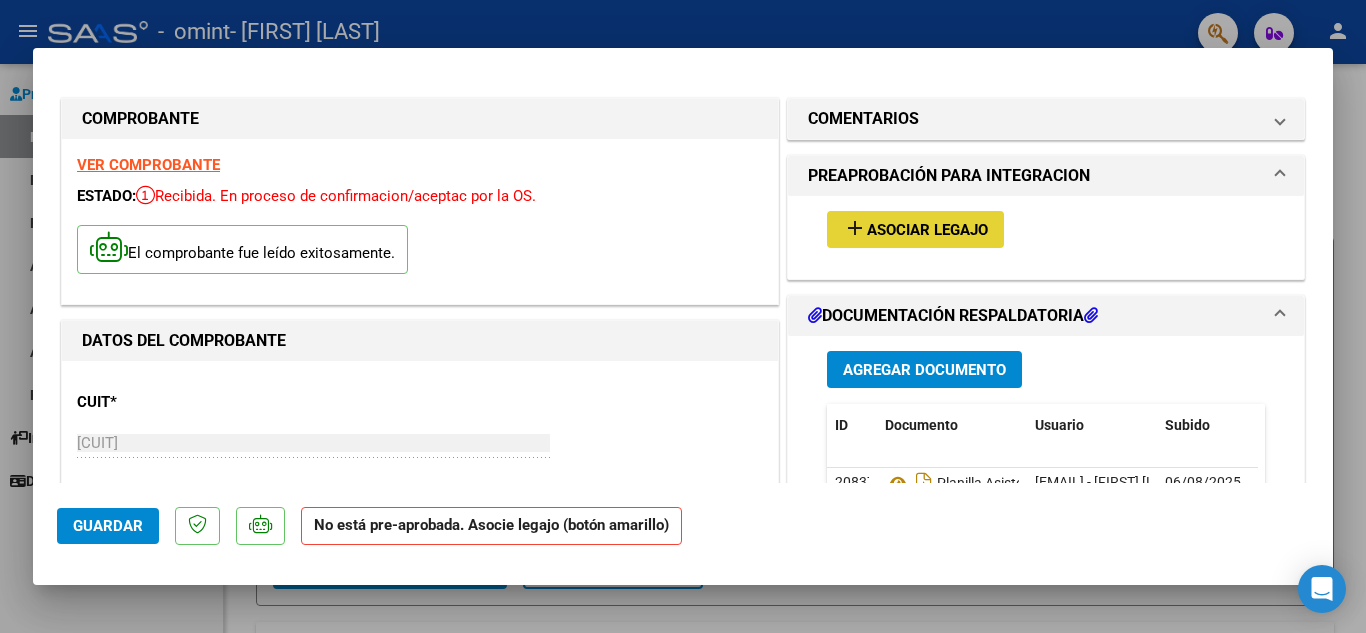 click on "Asociar Legajo" at bounding box center (927, 230) 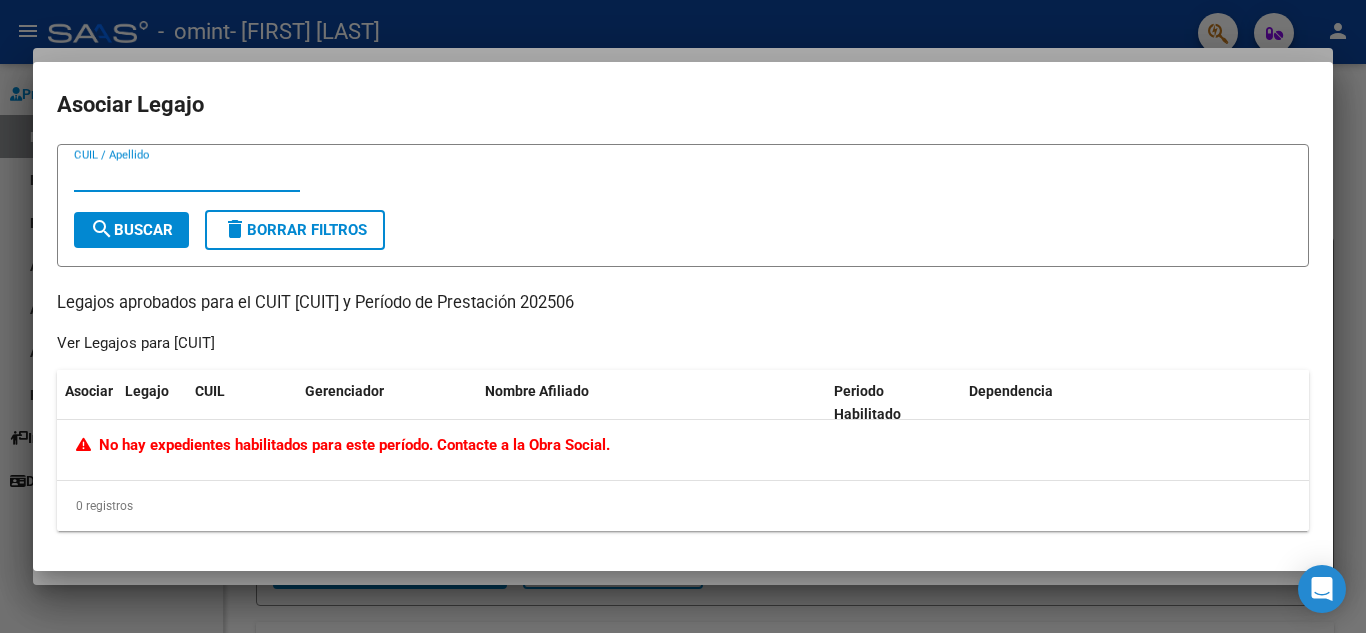 click at bounding box center (683, 316) 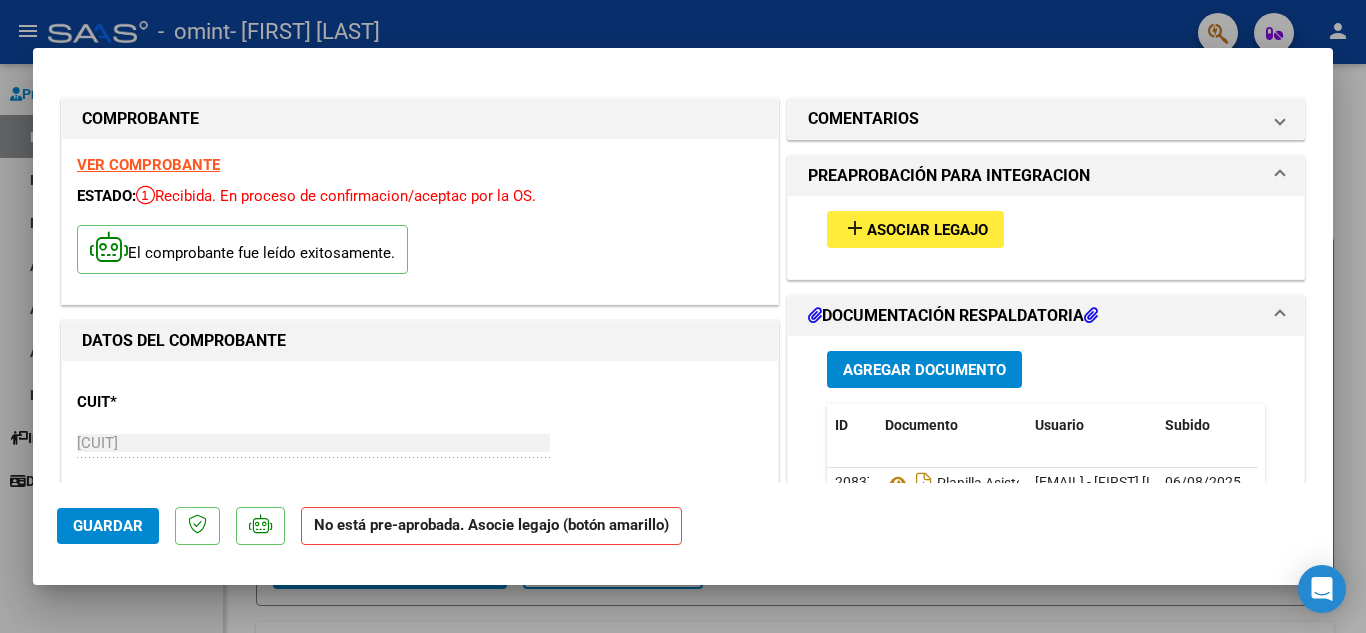 click at bounding box center (683, 316) 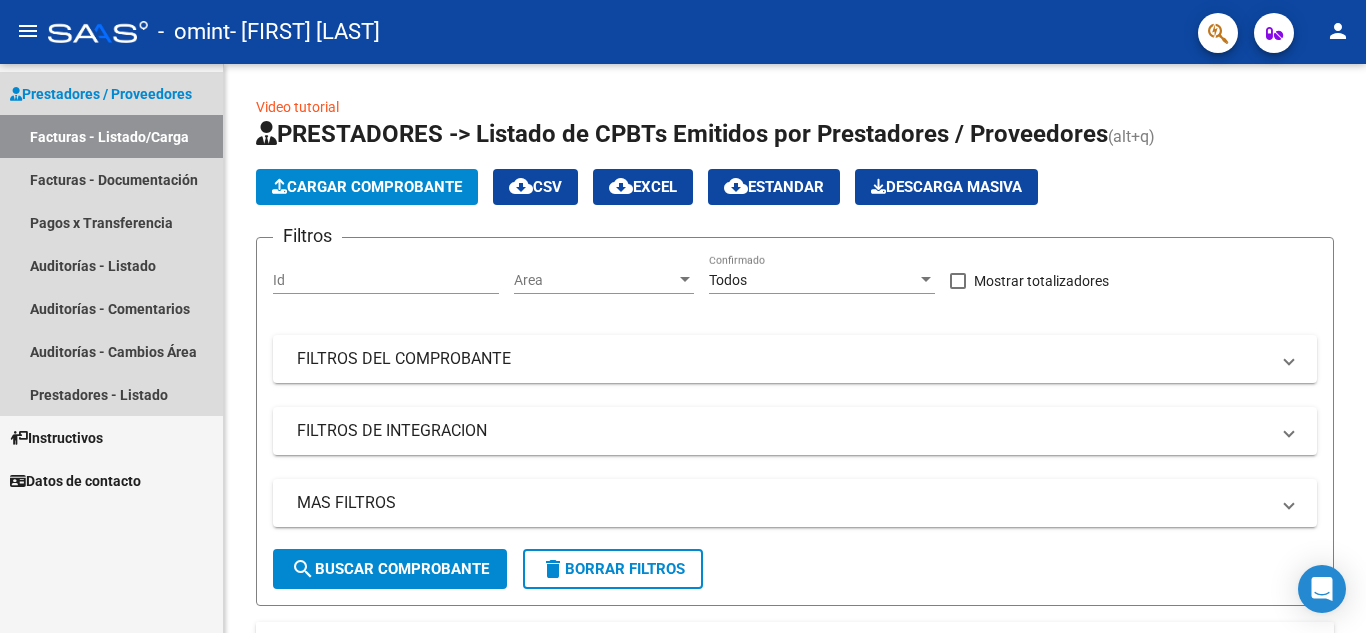 click on "Facturas - Listado/Carga" at bounding box center [111, 136] 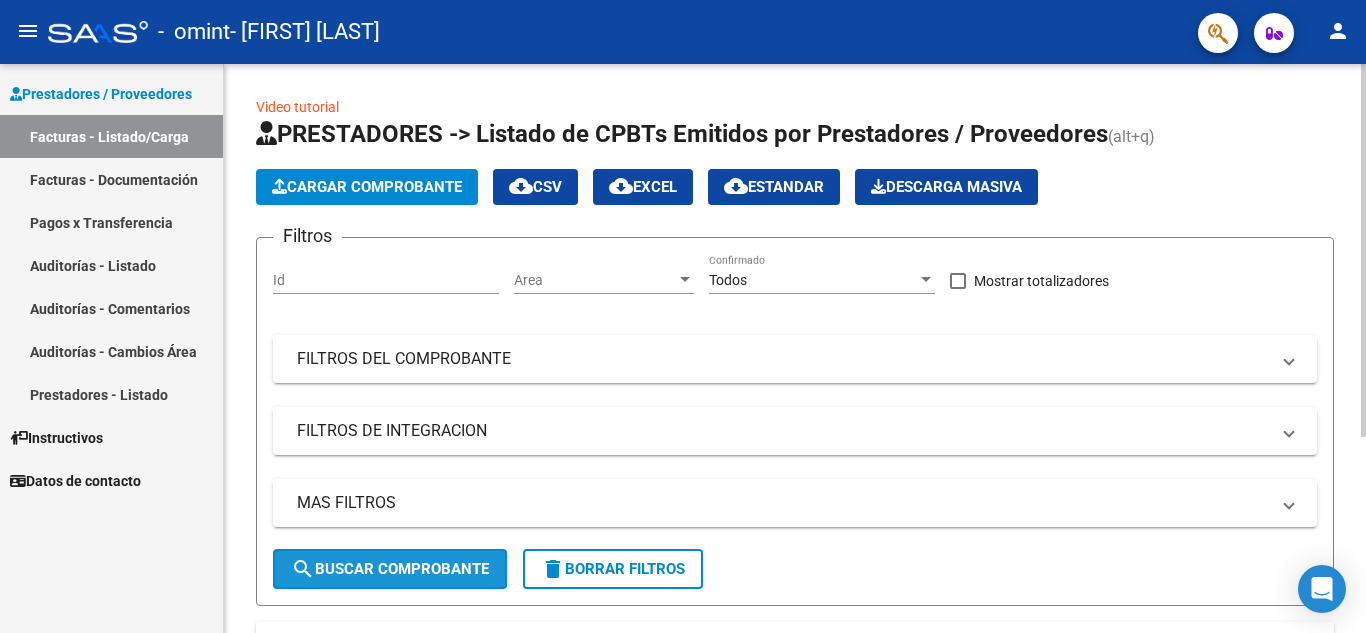 click on "search  Buscar Comprobante" 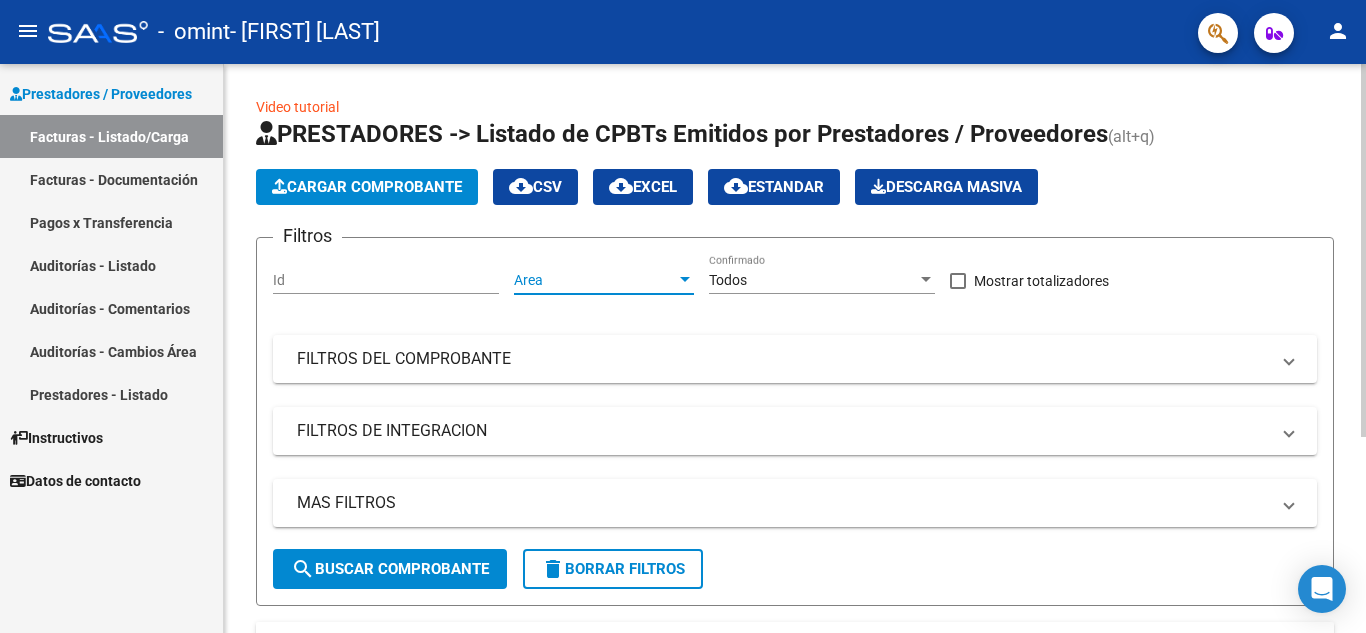 click at bounding box center (685, 279) 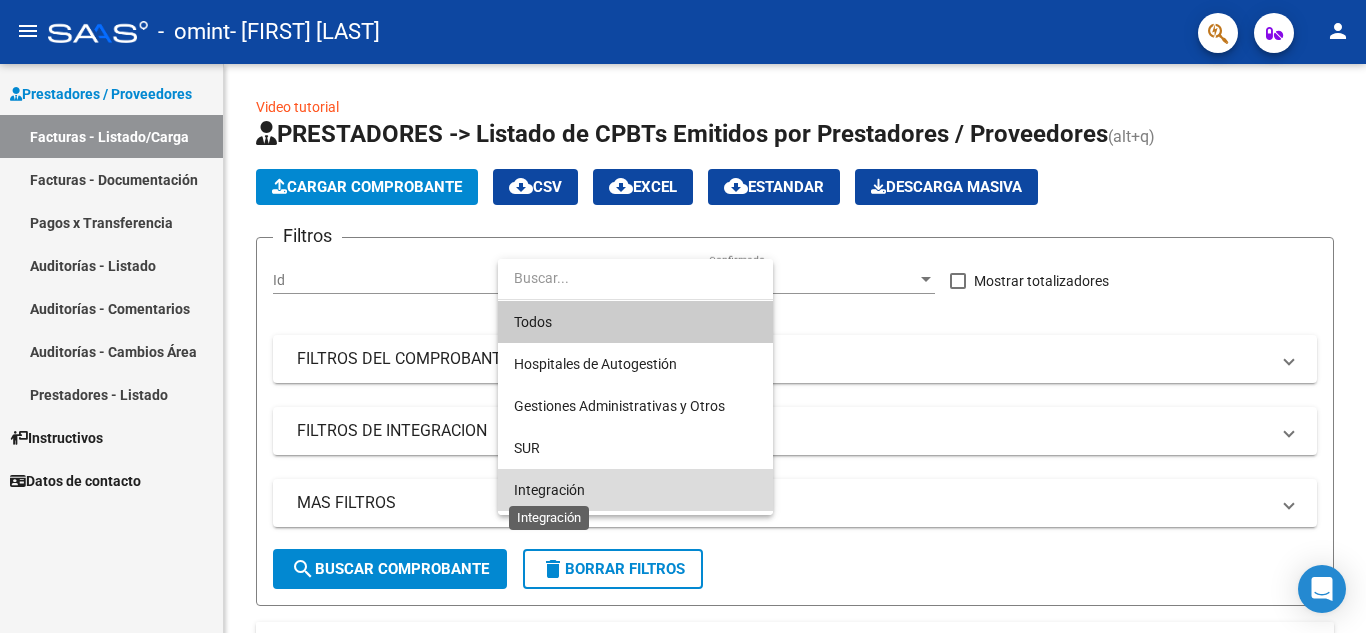 click on "Integración" at bounding box center (549, 490) 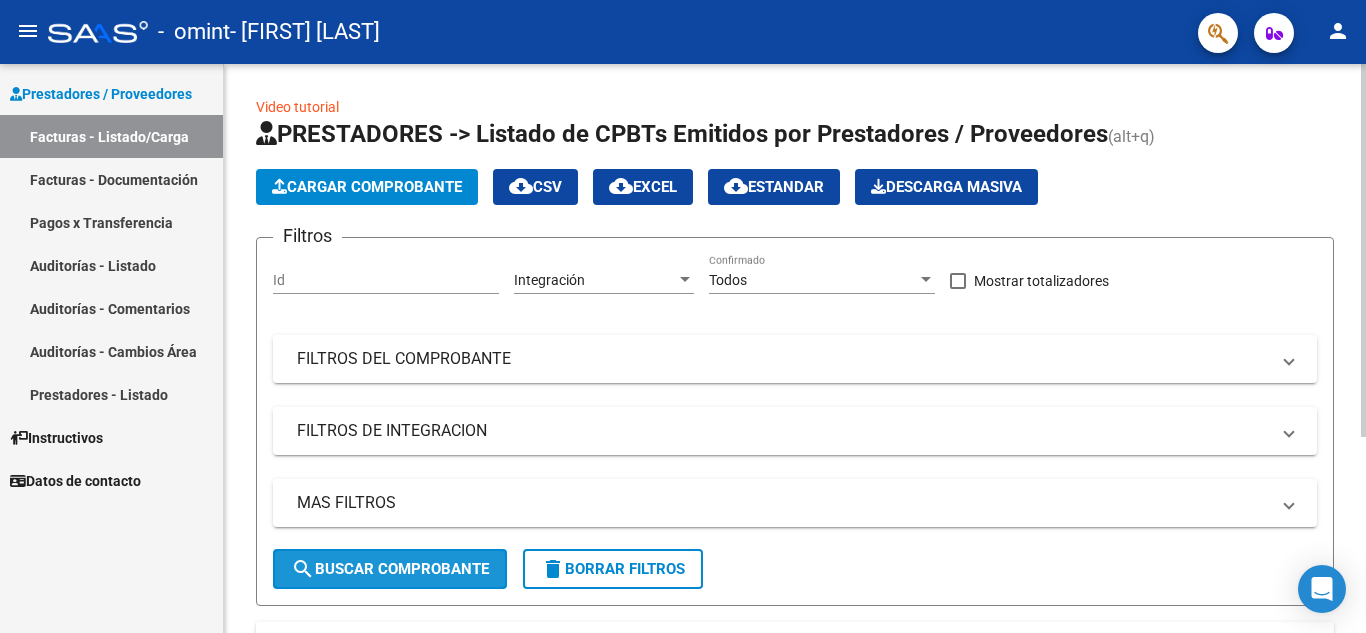 click on "search  Buscar Comprobante" 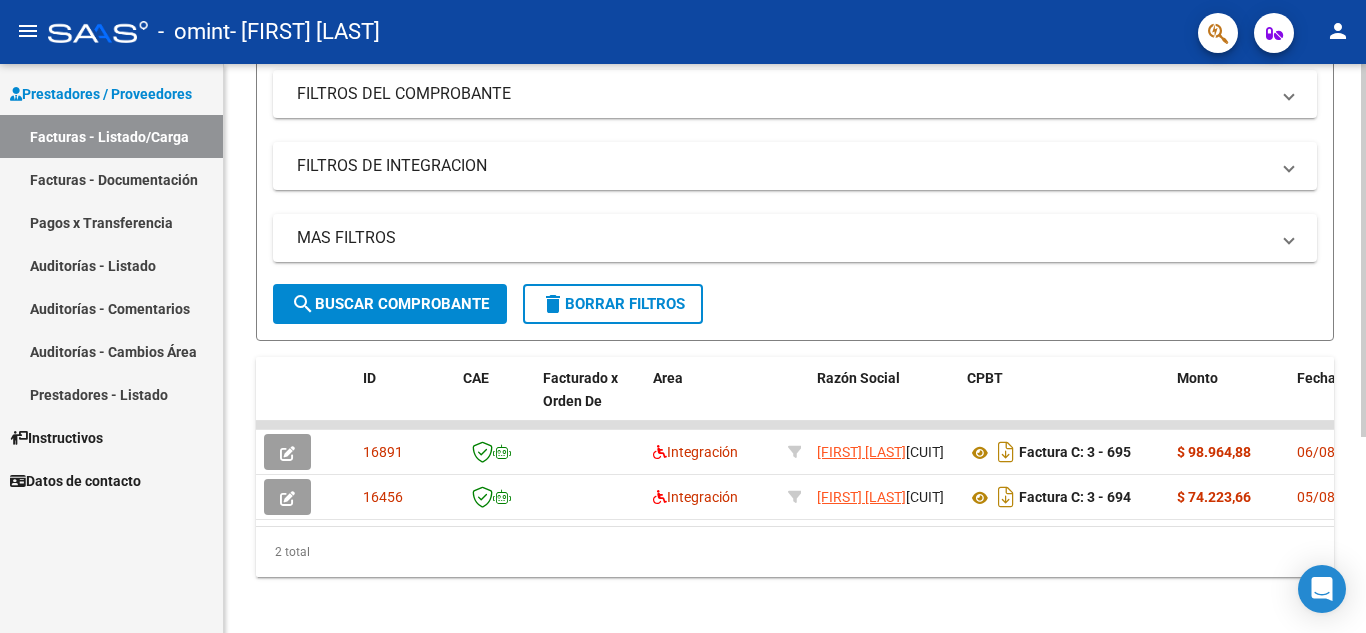 scroll, scrollTop: 270, scrollLeft: 0, axis: vertical 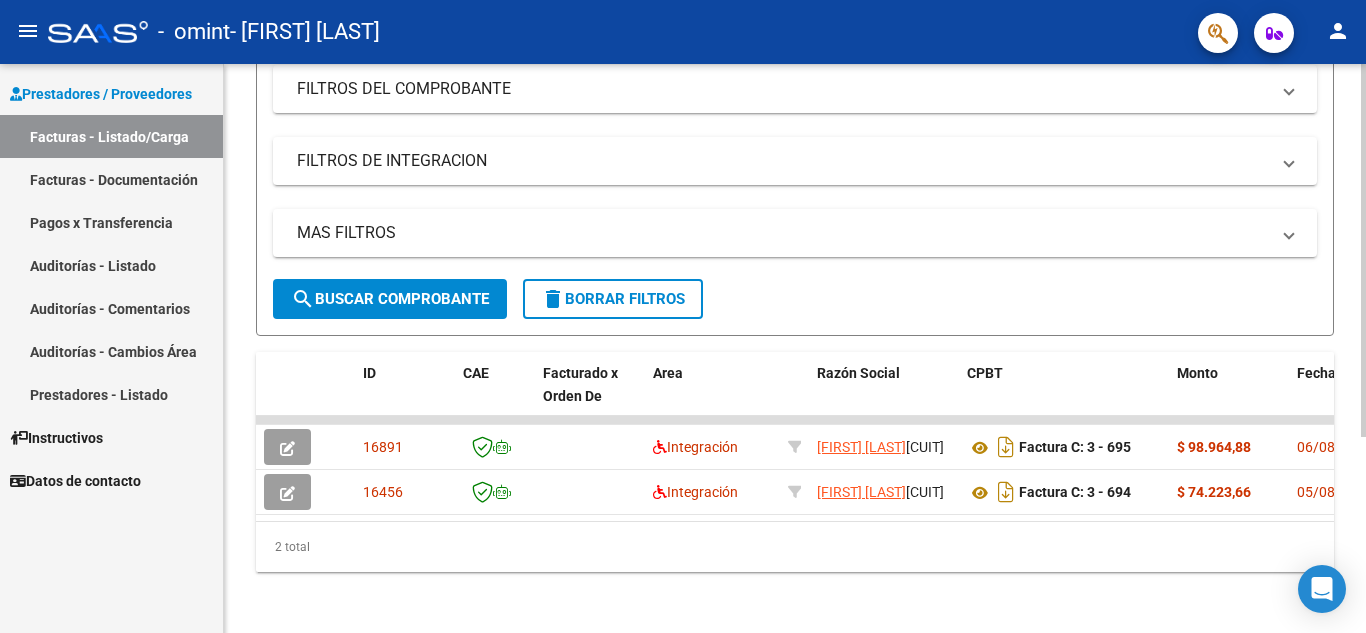 click on "Video tutorial   PRESTADORES -> Listado de CPBTs Emitidos por Prestadores / Proveedores (alt+q)   Cargar Comprobante
cloud_download  CSV  cloud_download  EXCEL  cloud_download  Estandar   Descarga Masiva
Filtros Id Integración Area Todos Confirmado   Mostrar totalizadores   FILTROS DEL COMPROBANTE  Comprobante Tipo Comprobante Tipo Start date – End date Fec. Comprobante Desde / Hasta Días Emisión Desde(cant. días) Días Emisión Hasta(cant. días) CUIT / Razón Social Pto. Venta Nro. Comprobante Código SSS CAE Válido CAE Válido Todos Cargado Módulo Hosp. Todos Tiene facturacion Apócrifa Hospital Refes  FILTROS DE INTEGRACION  Período De Prestación Campos del Archivo de Rendición Devuelto x SSS (dr_envio) Todos Rendido x SSS (dr_envio) Tipo de Registro Tipo de Registro Período Presentación Período Presentación Campos del Legajo Asociado (preaprobación) Afiliado Legajo (cuil/nombre) Todos Solo facturas preaprobadas  MAS FILTROS  Todos Con Doc. Respaldatoria Todos Con Trazabilidad Todos 0" 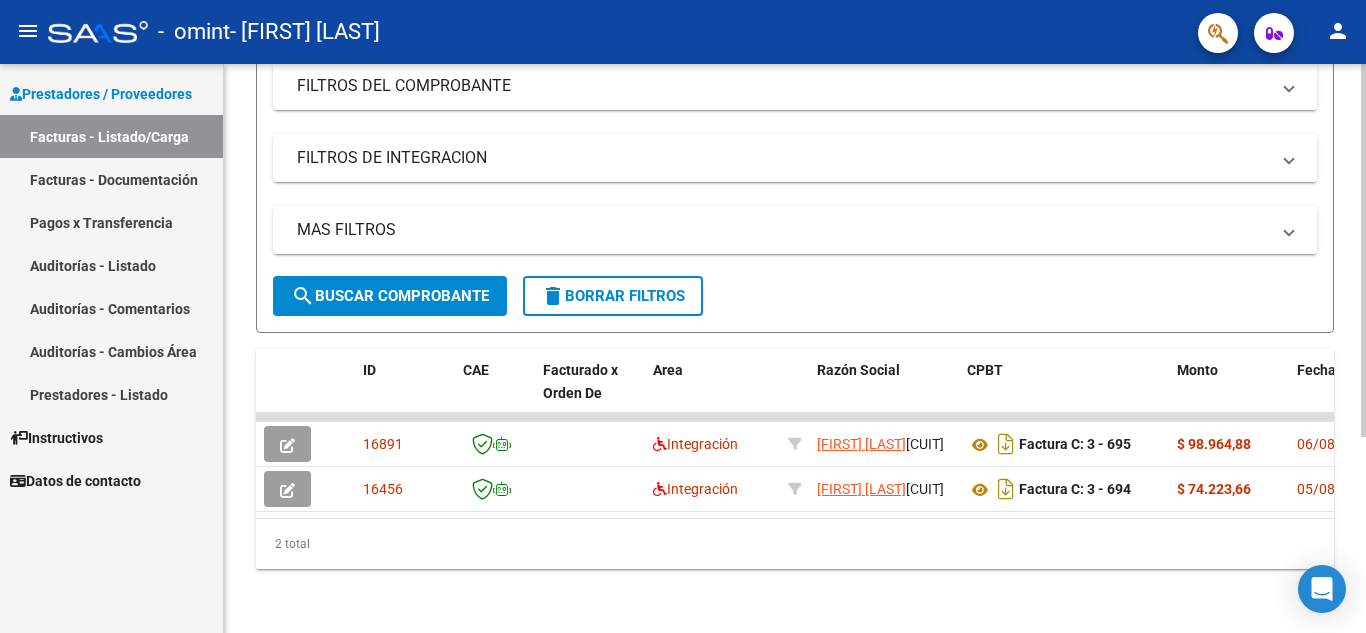 scroll, scrollTop: 299, scrollLeft: 0, axis: vertical 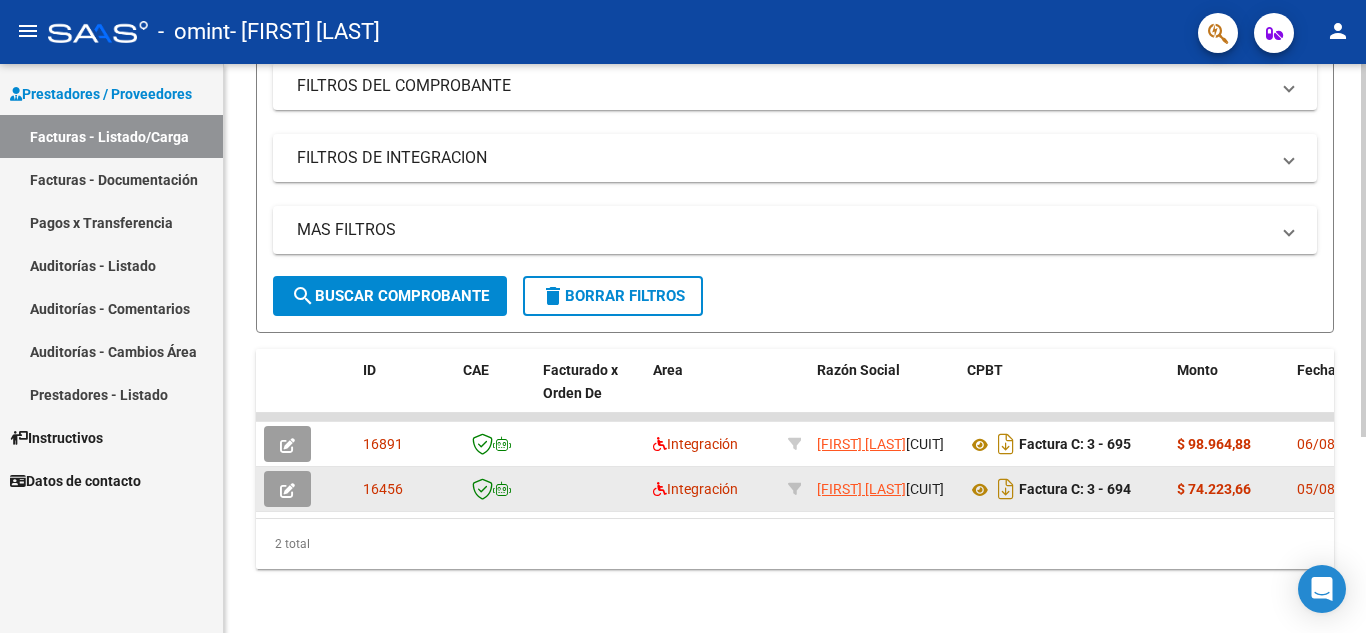 click 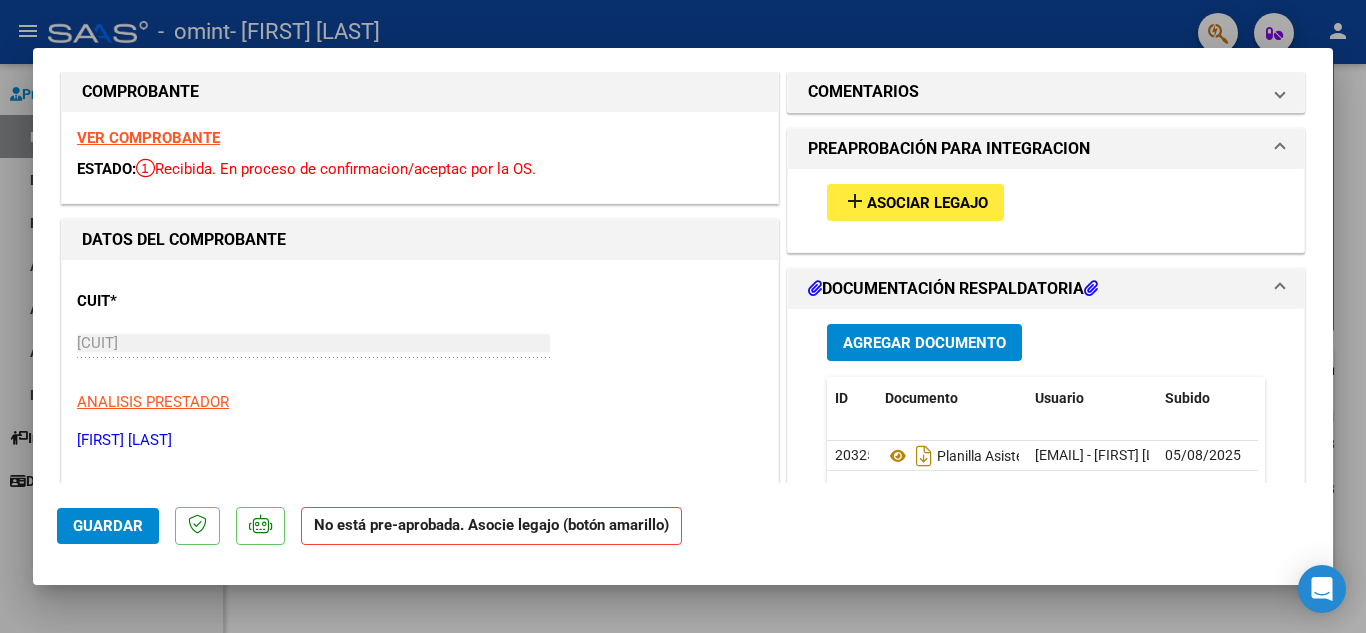 scroll, scrollTop: 0, scrollLeft: 0, axis: both 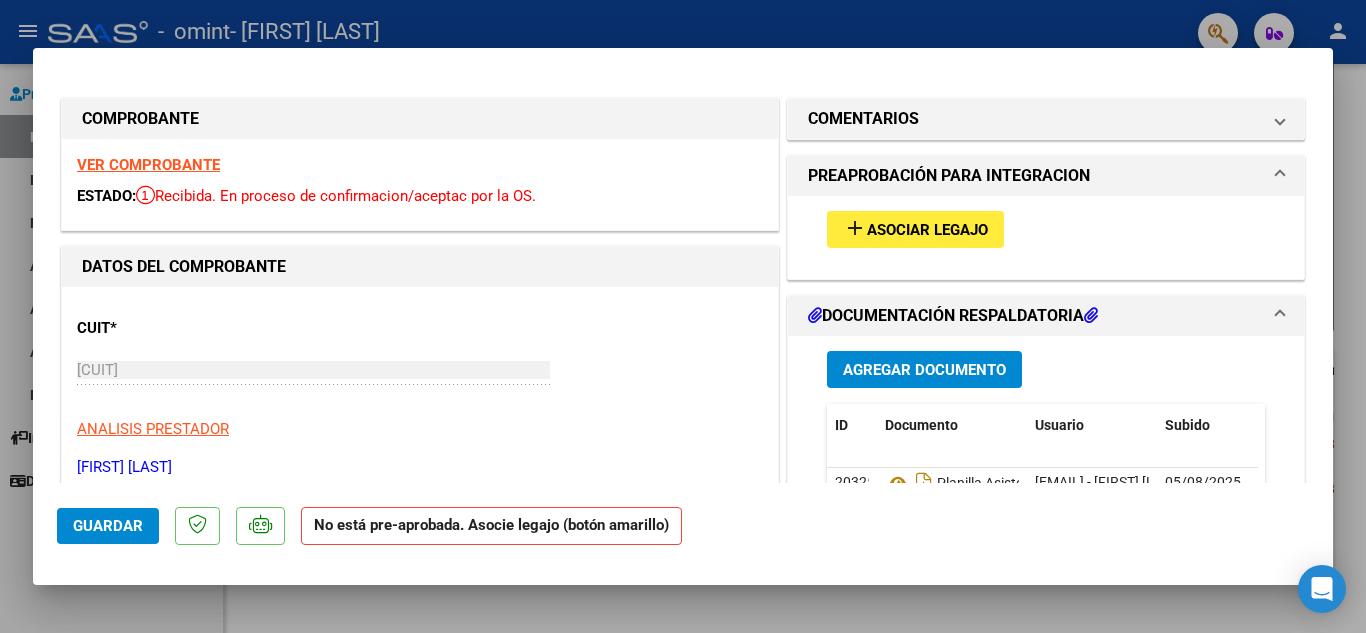click at bounding box center (683, 316) 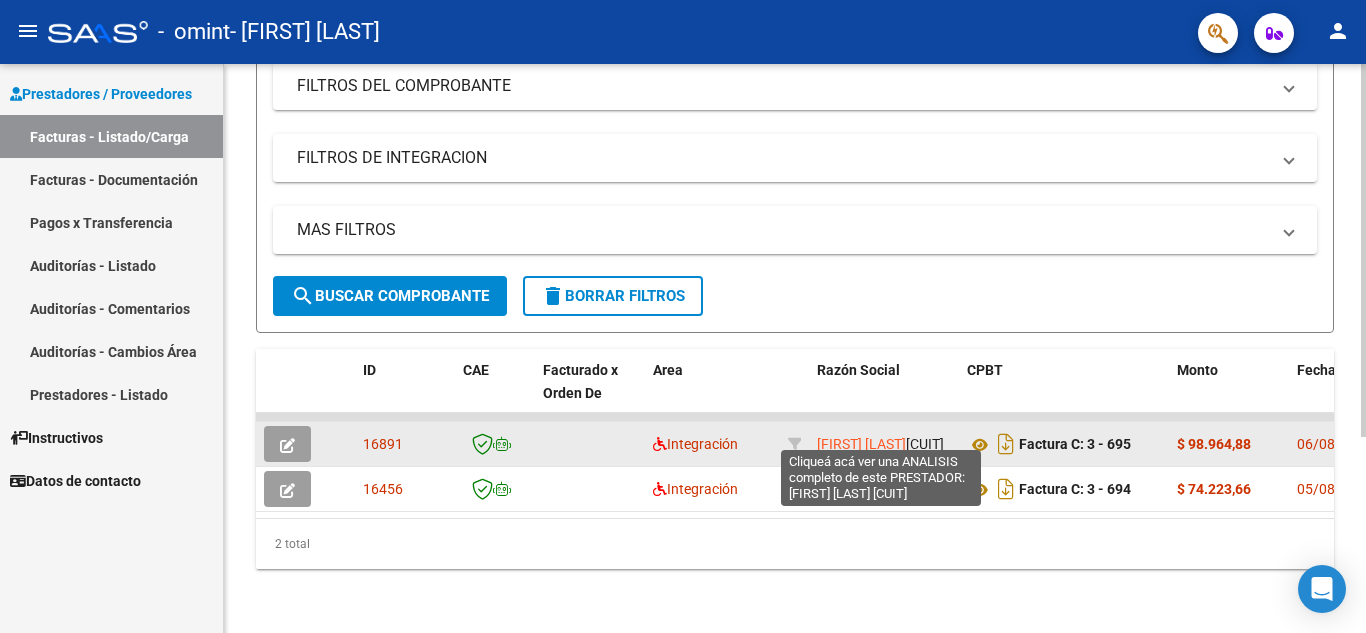 click on "[FIRST] [LAST]" 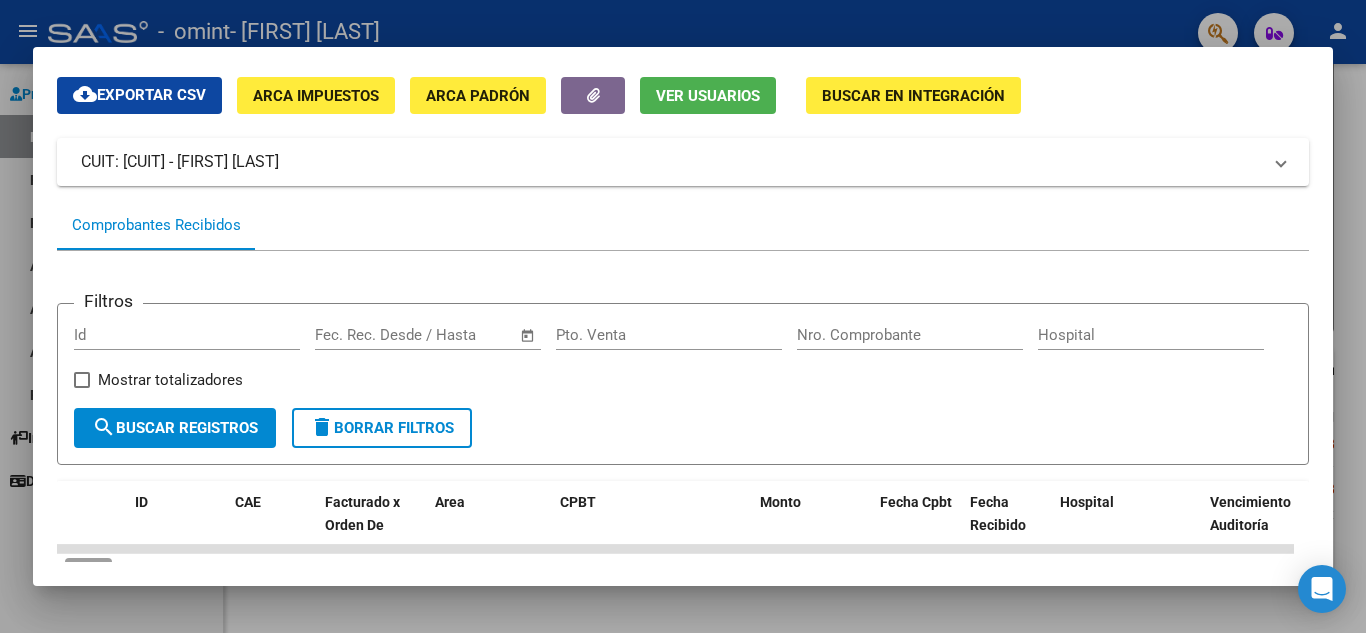 scroll, scrollTop: 0, scrollLeft: 0, axis: both 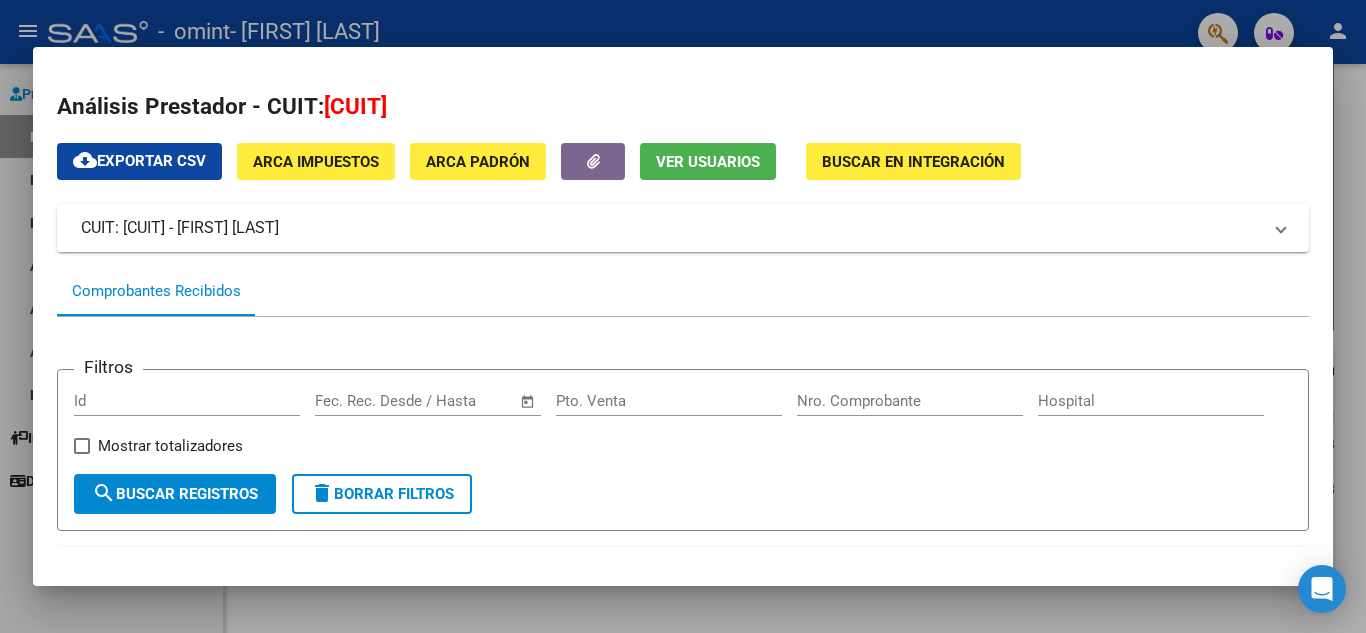 click at bounding box center (683, 316) 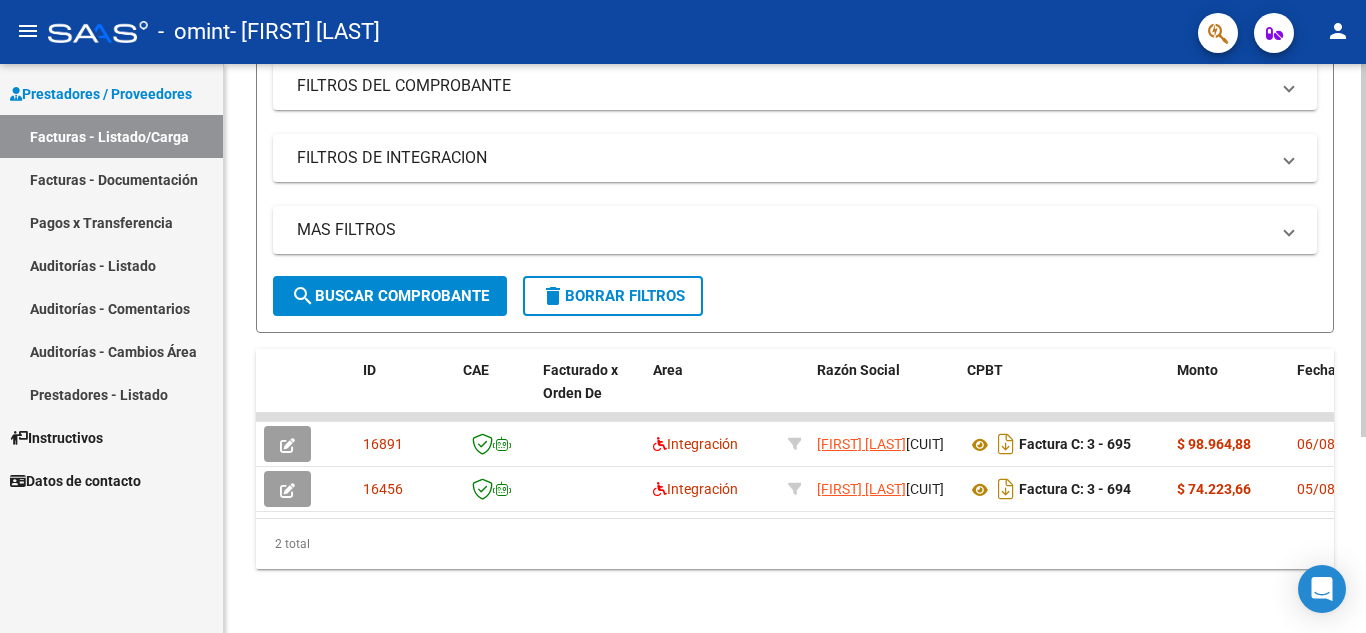 scroll, scrollTop: 0, scrollLeft: 0, axis: both 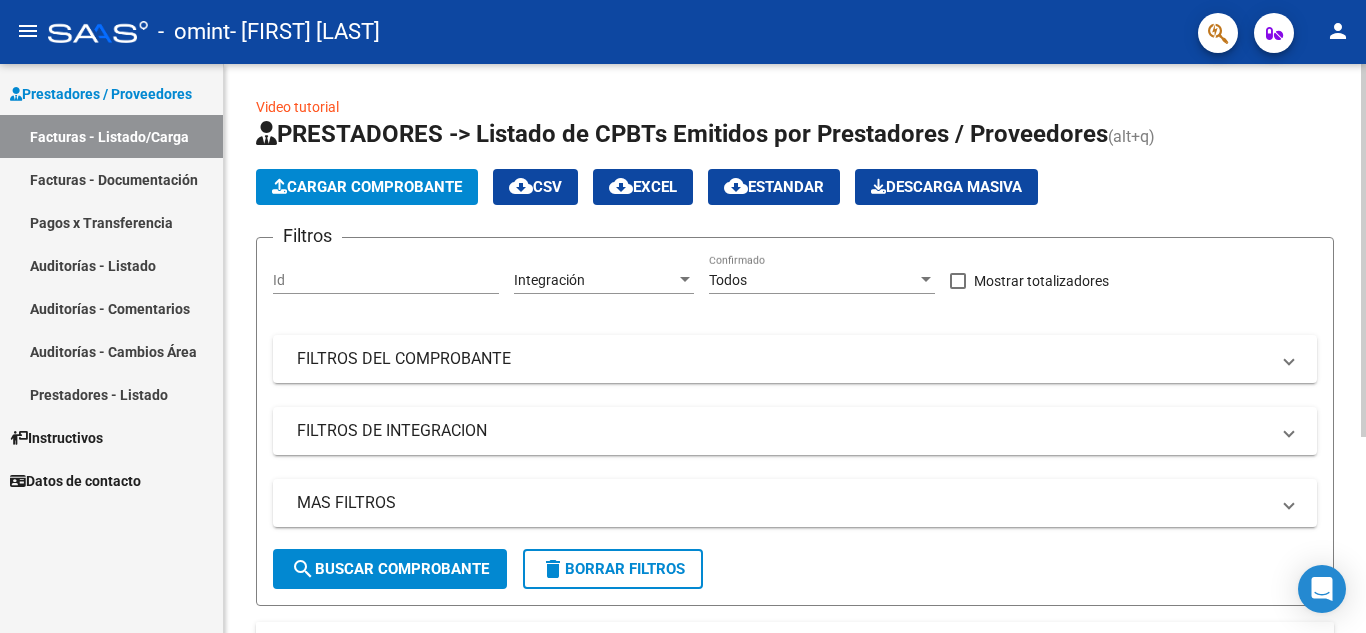 click 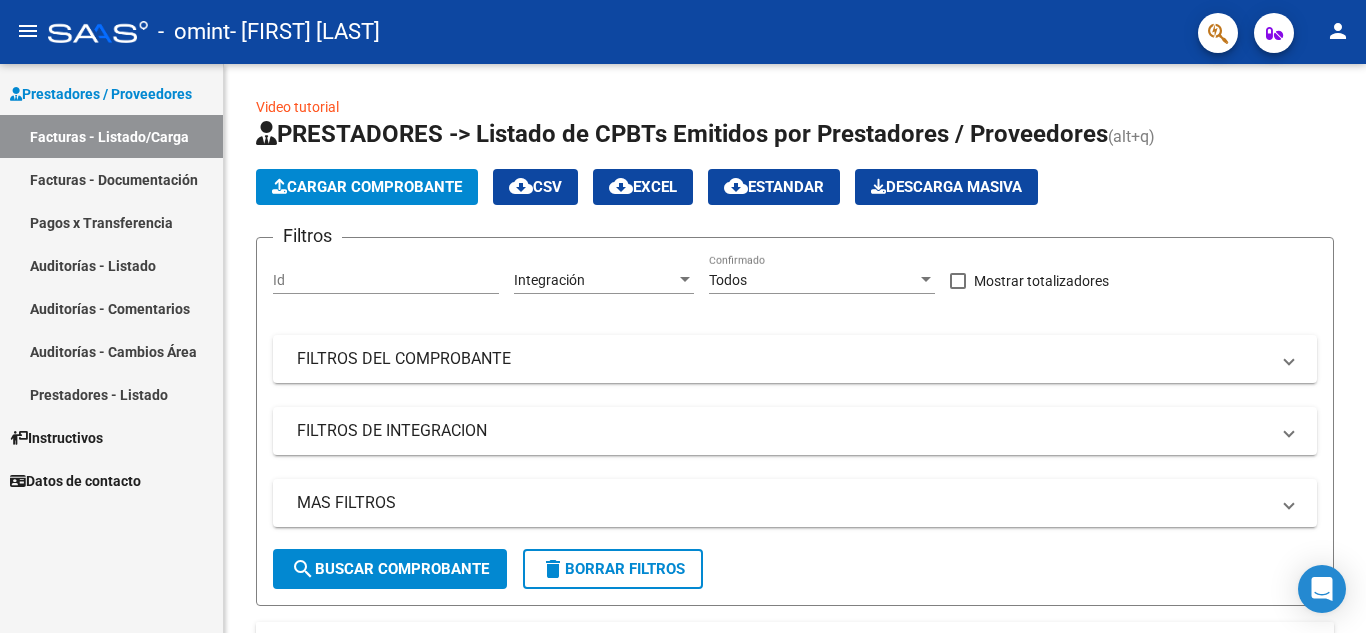 click on "Prestadores / Proveedores" at bounding box center [101, 94] 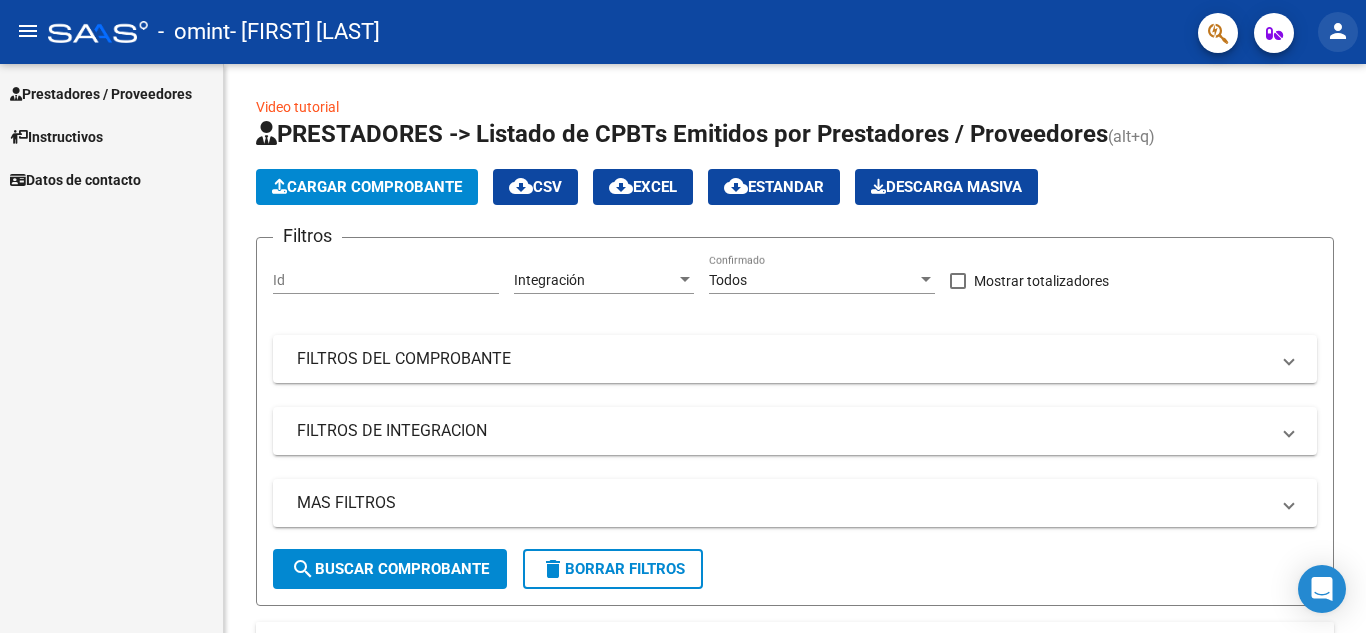 click on "person" 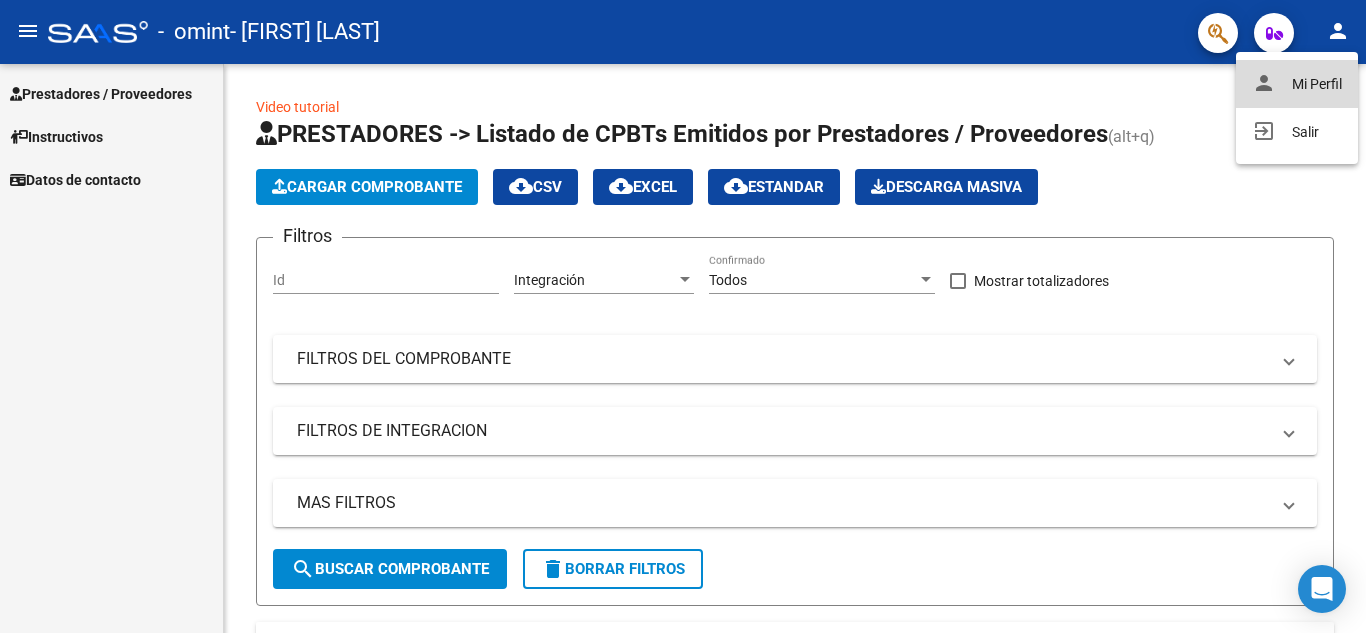 click on "person  Mi Perfil" at bounding box center (1297, 84) 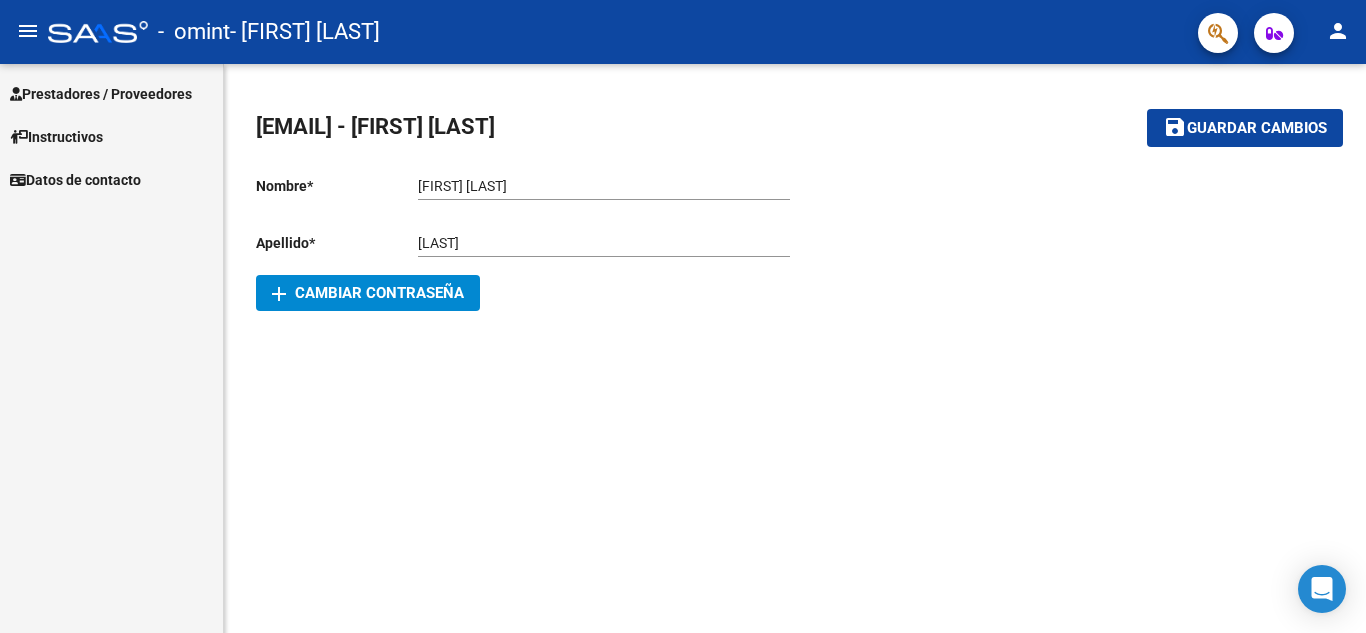 click on "Prestadores / Proveedores" at bounding box center (101, 94) 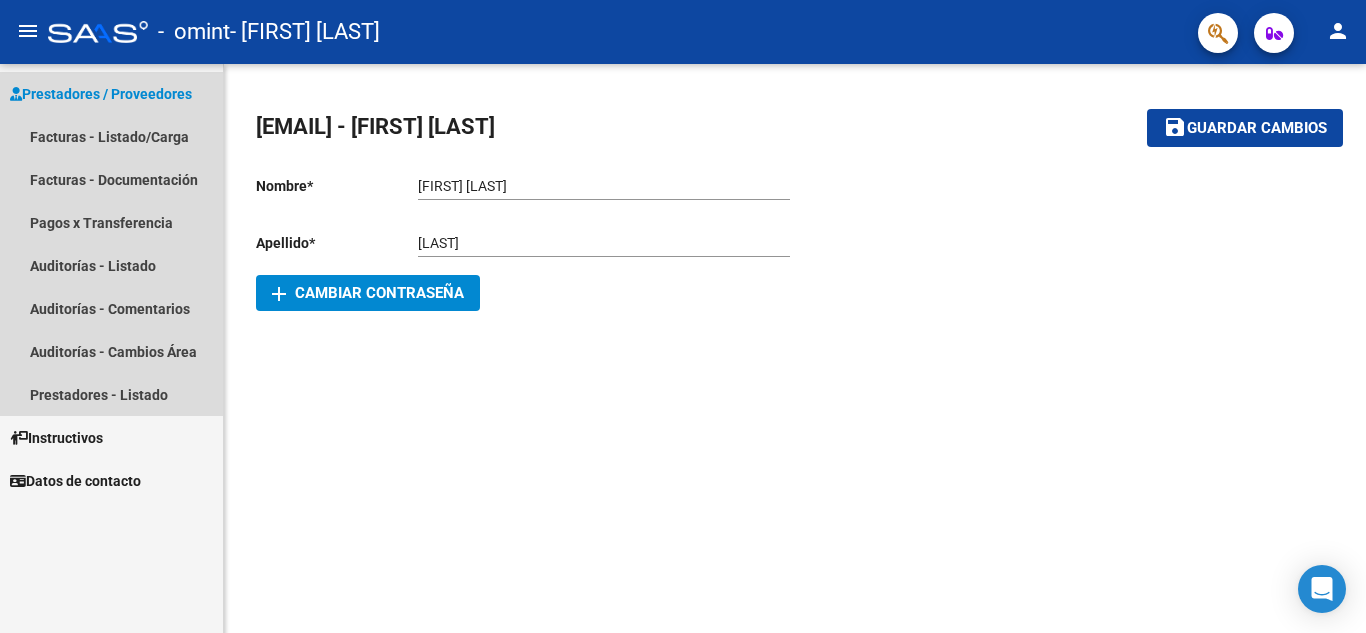 click on "Prestadores / Proveedores" at bounding box center (101, 94) 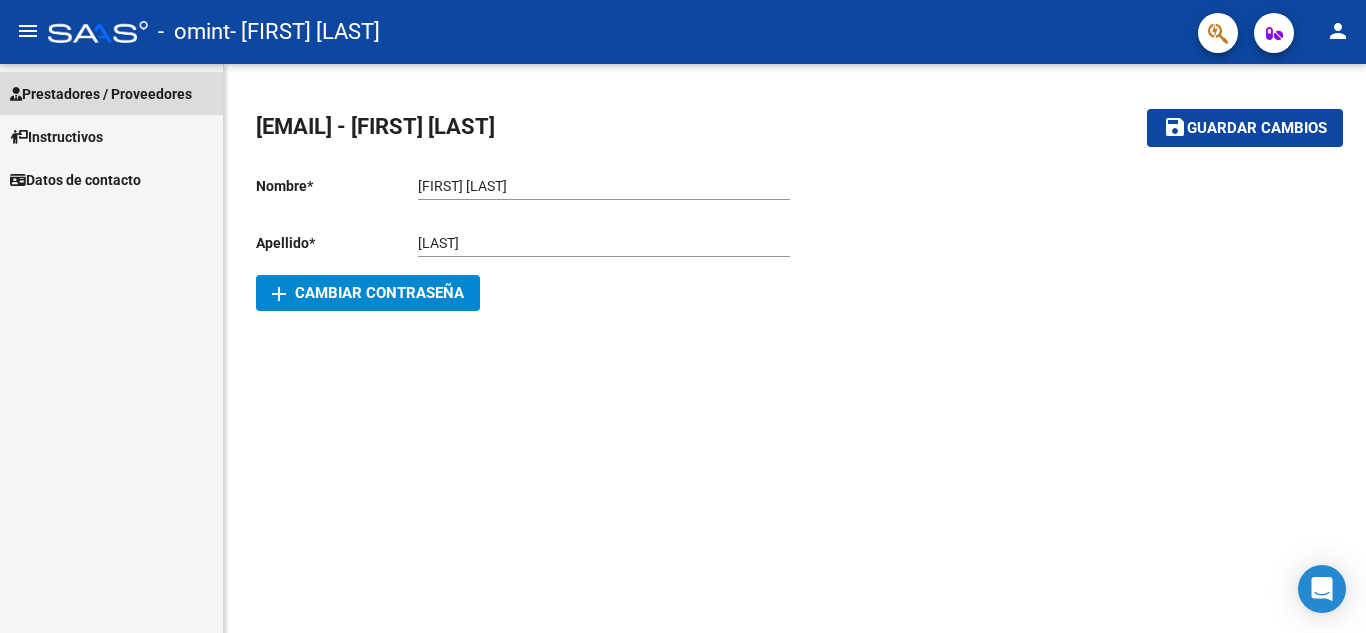 click on "Prestadores / Proveedores" at bounding box center (101, 94) 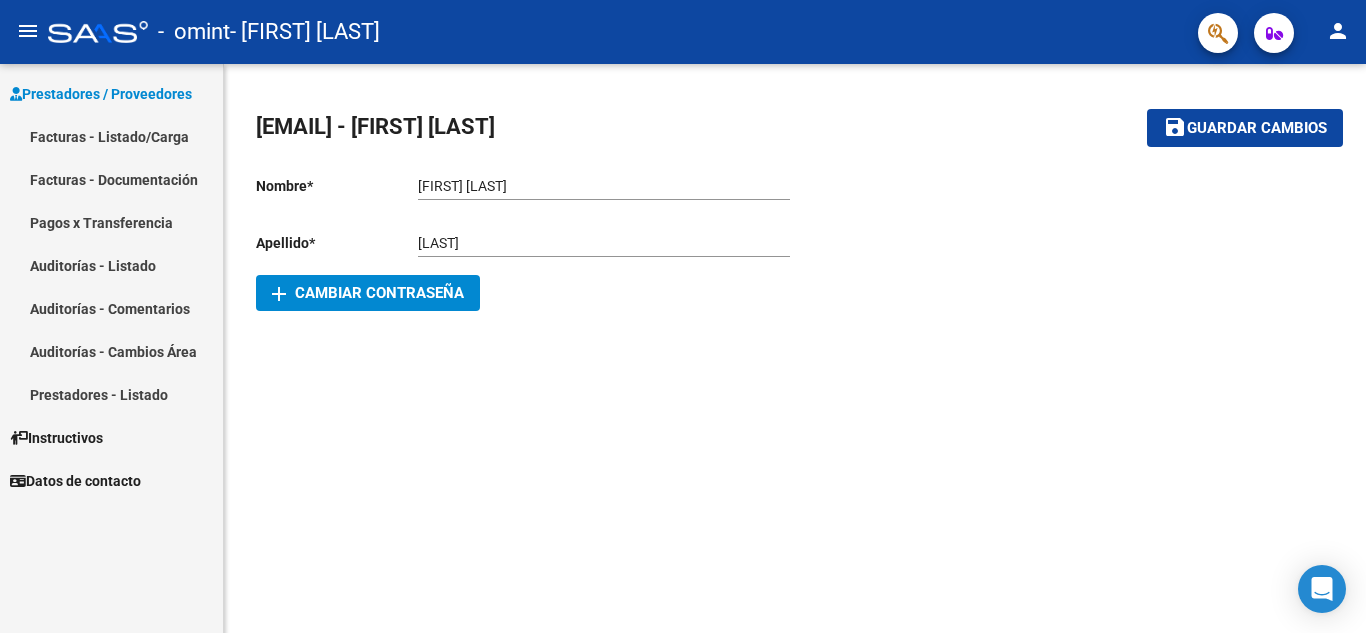click on "Facturas - Documentación" at bounding box center (111, 179) 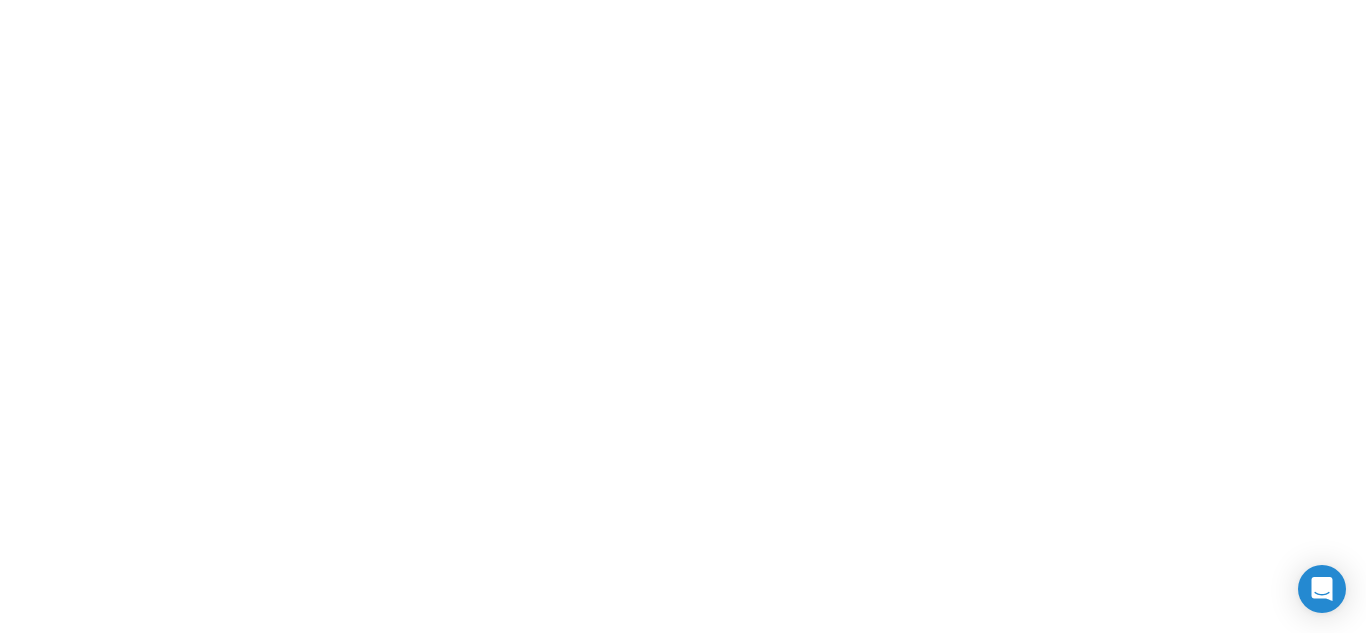scroll, scrollTop: 0, scrollLeft: 0, axis: both 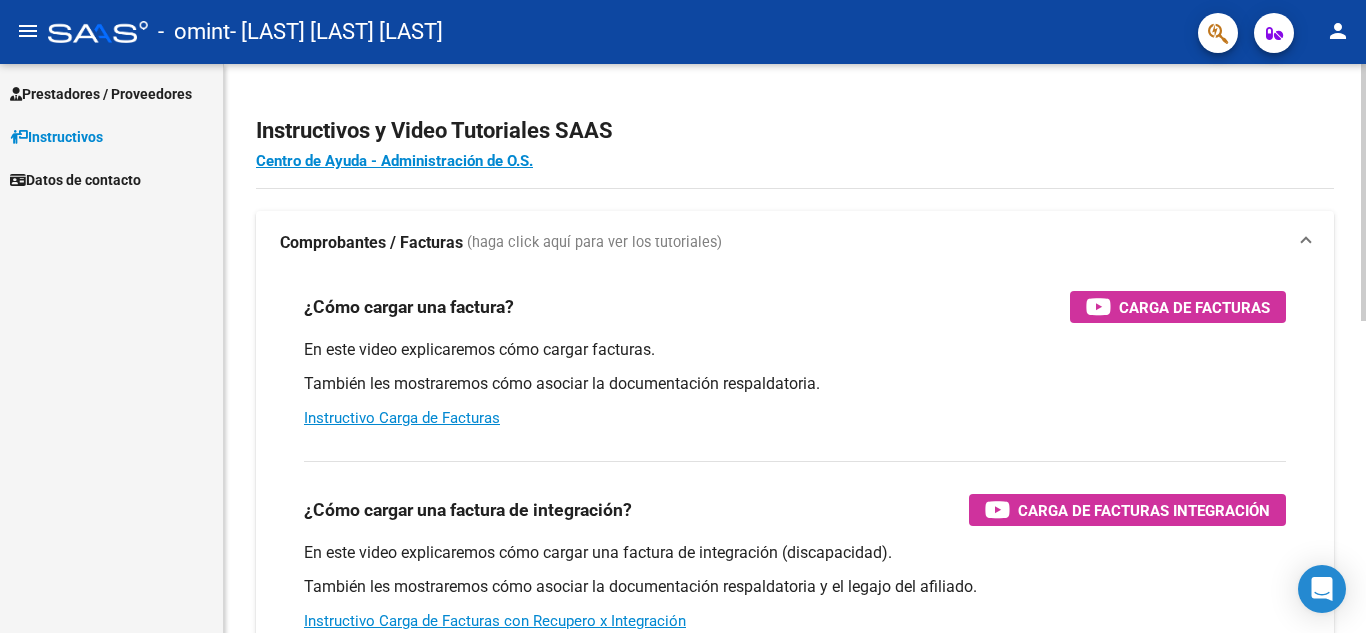click on "Instructivos y Video Tutoriales SAAS Centro de Ayuda - Administración de O.S. Comprobantes / Facturas     (haga click aquí para ver los tutoriales) ¿Cómo cargar una factura?    Carga de Facturas En este video explicaremos cómo cargar facturas. También les mostraremos cómo asociar la documentación respaldatoria. Instructivo Carga de Facturas ¿Cómo cargar una factura de integración?    Carga de Facturas Integración En este video explicaremos cómo cargar una factura de integración (discapacidad). También les mostraremos cómo asociar la documentación respaldatoria y el legajo del afiliado. Instructivo Carga de Facturas con Recupero x Integración ¿Cómo cargar una factura con trazabilidad?    Carga de Facturas con Trazabilidad En este video explicaremos cómo cargar una factura con trazabilidad. También les mostraremos cómo asociar la documentación respaldatoria.  Instructivo Carga de Facturas con Trazabilidad ANMAT ¿Cómo editar una factura de integración?" 